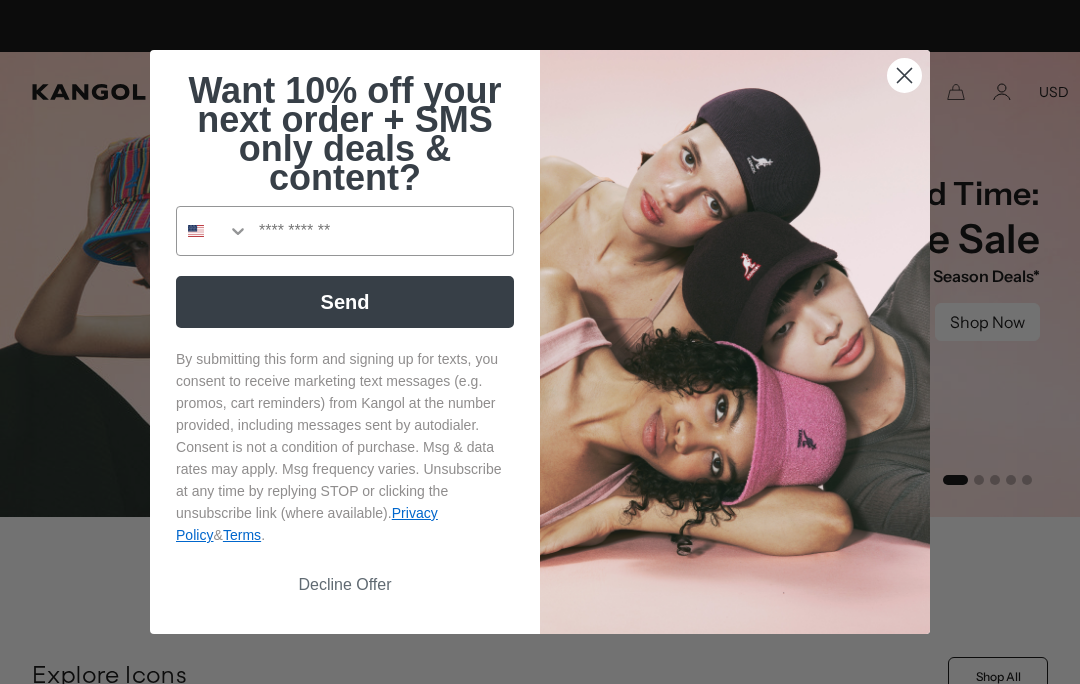 scroll, scrollTop: 0, scrollLeft: 0, axis: both 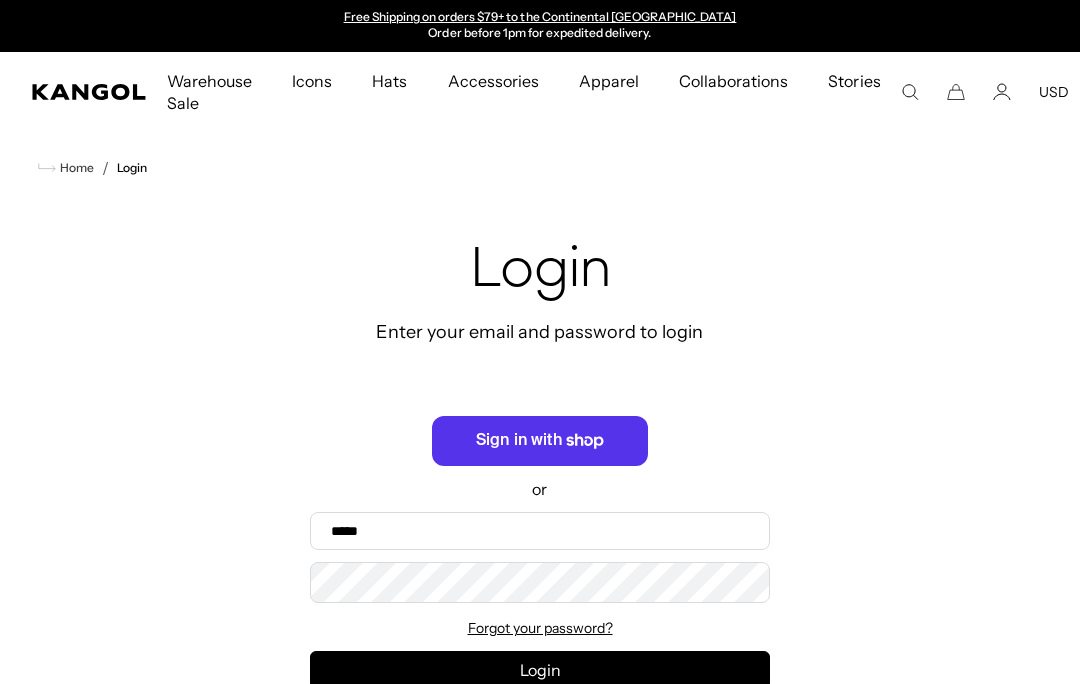 click on "Home
/
Login" at bounding box center (540, 168) 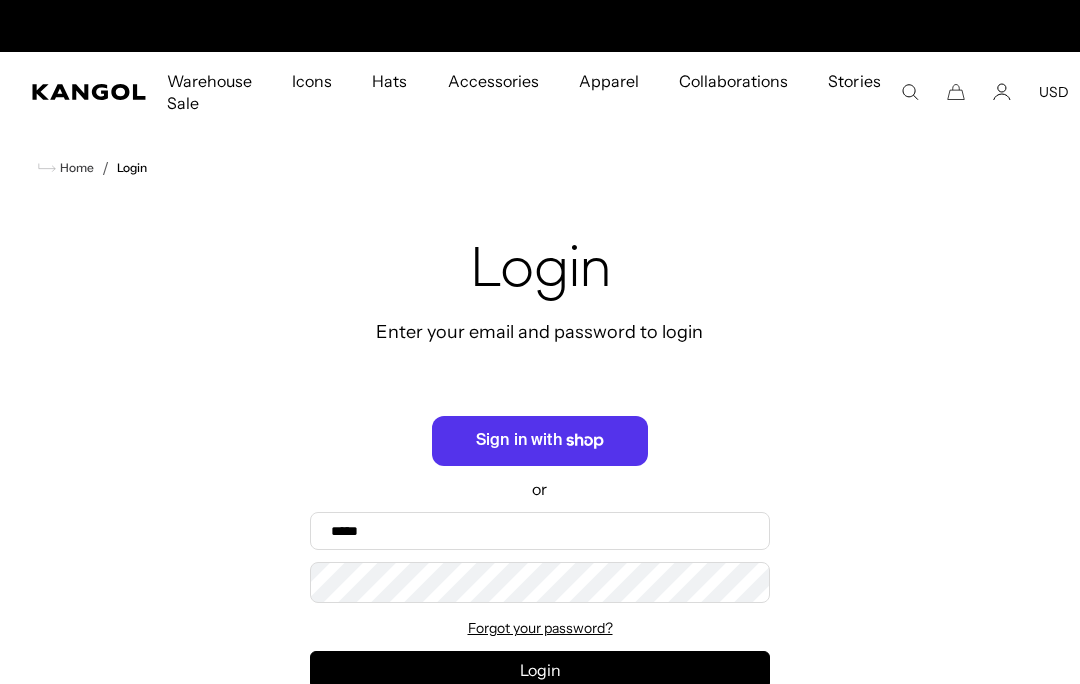 scroll, scrollTop: 0, scrollLeft: 0, axis: both 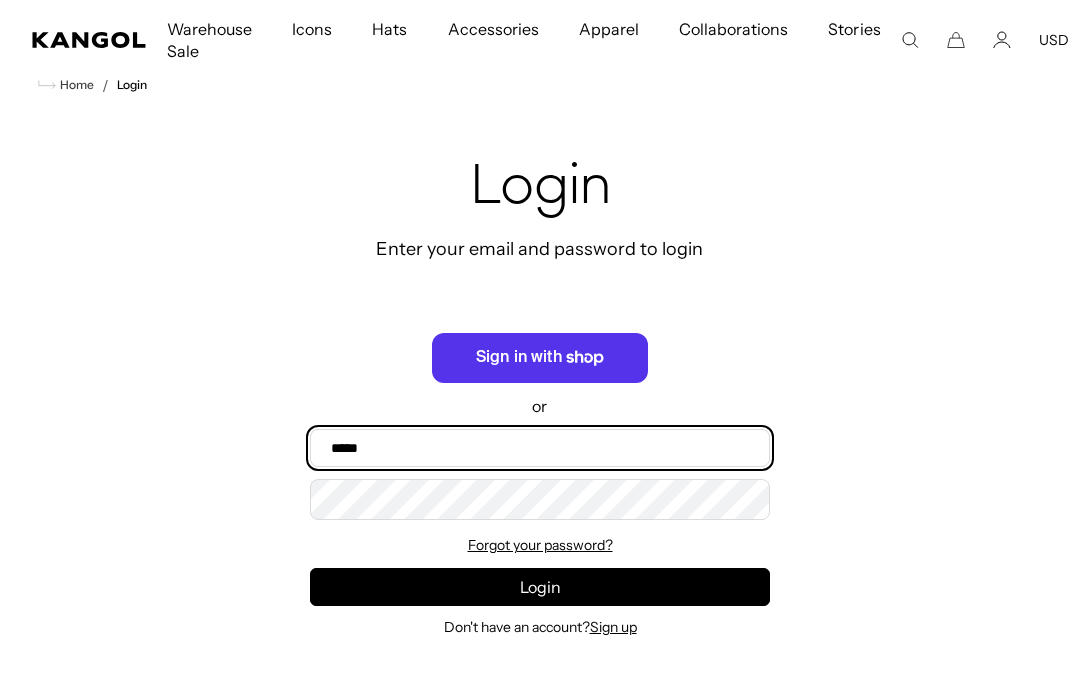 click on "Email" at bounding box center (540, 448) 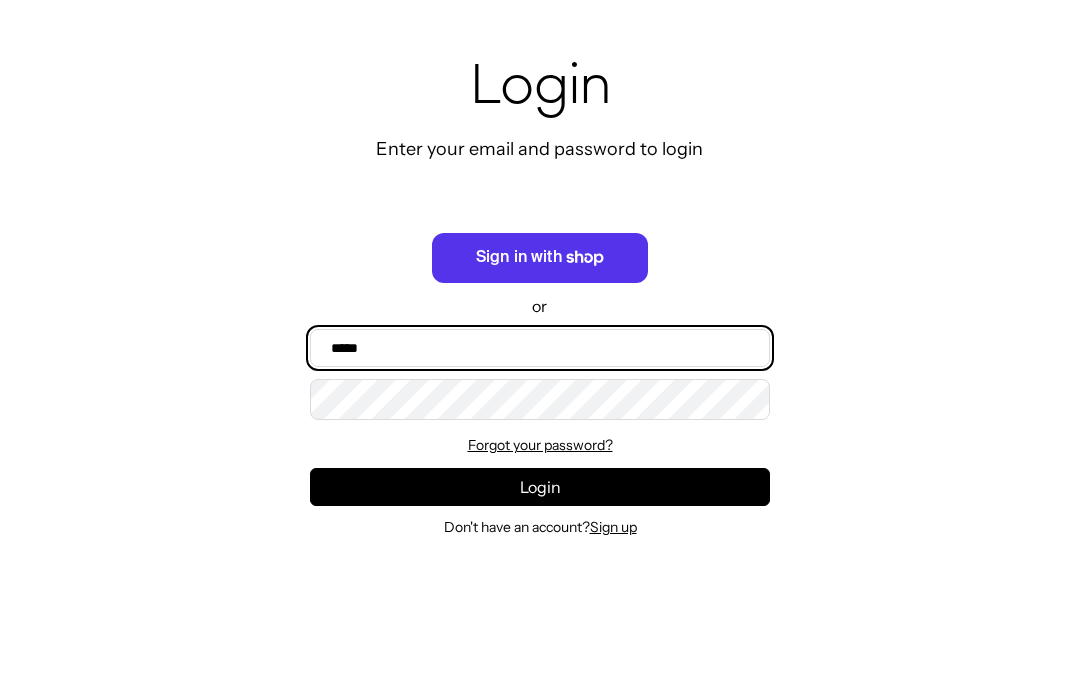 scroll, scrollTop: 0, scrollLeft: 412, axis: horizontal 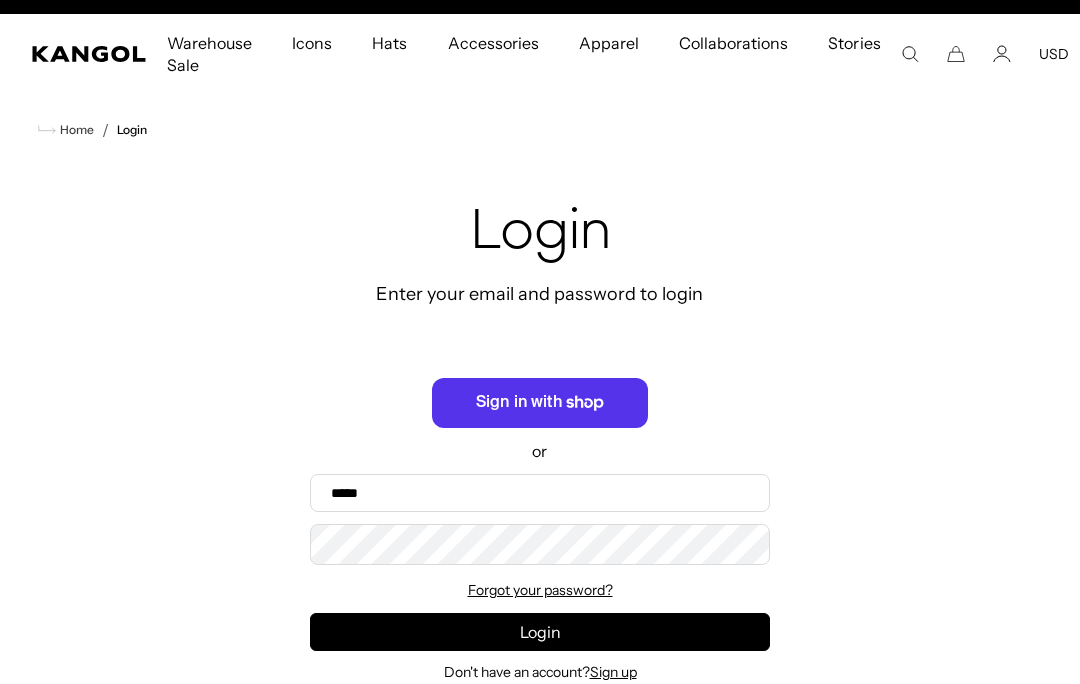 click on "USD" at bounding box center [1054, 54] 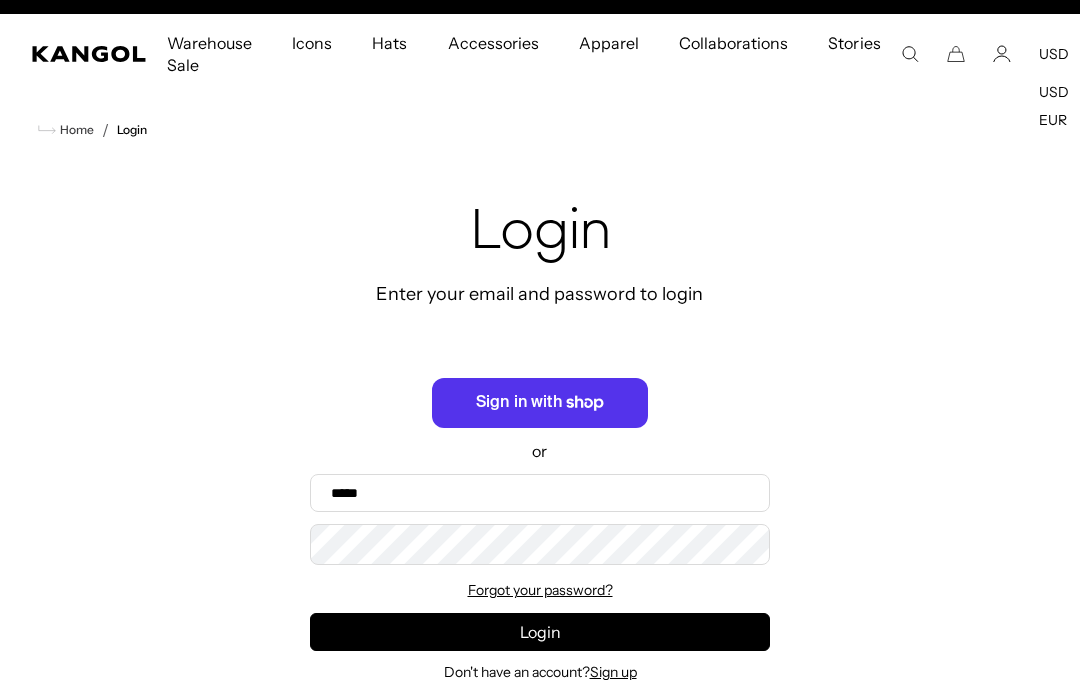 scroll, scrollTop: 0, scrollLeft: 412, axis: horizontal 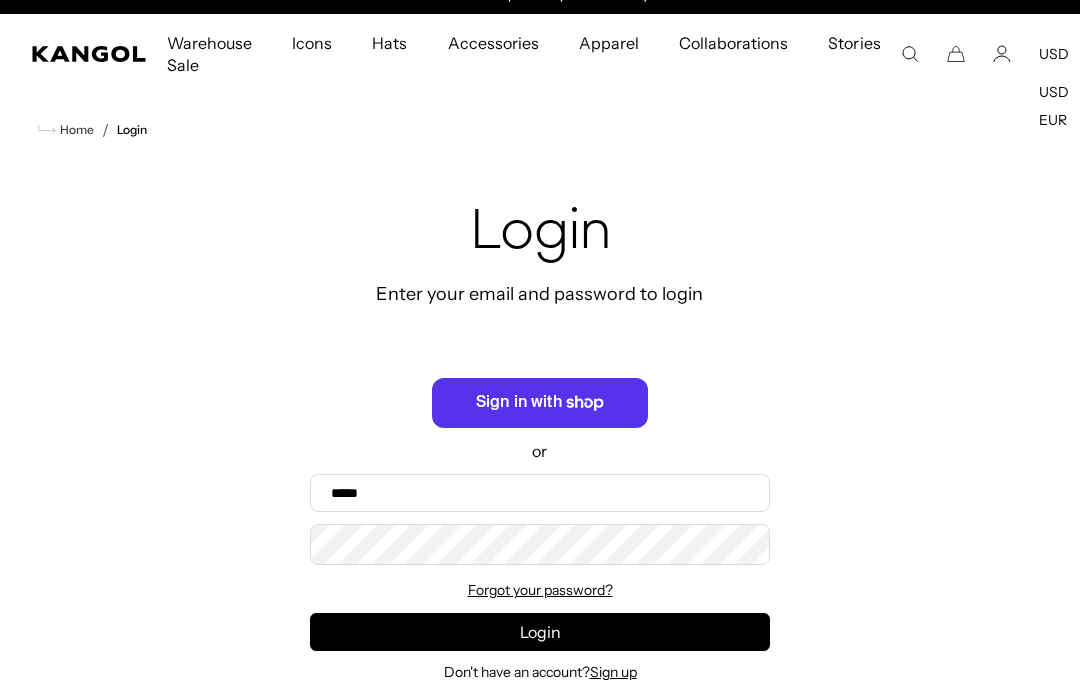 click on "Home
/
Login" at bounding box center [540, 130] 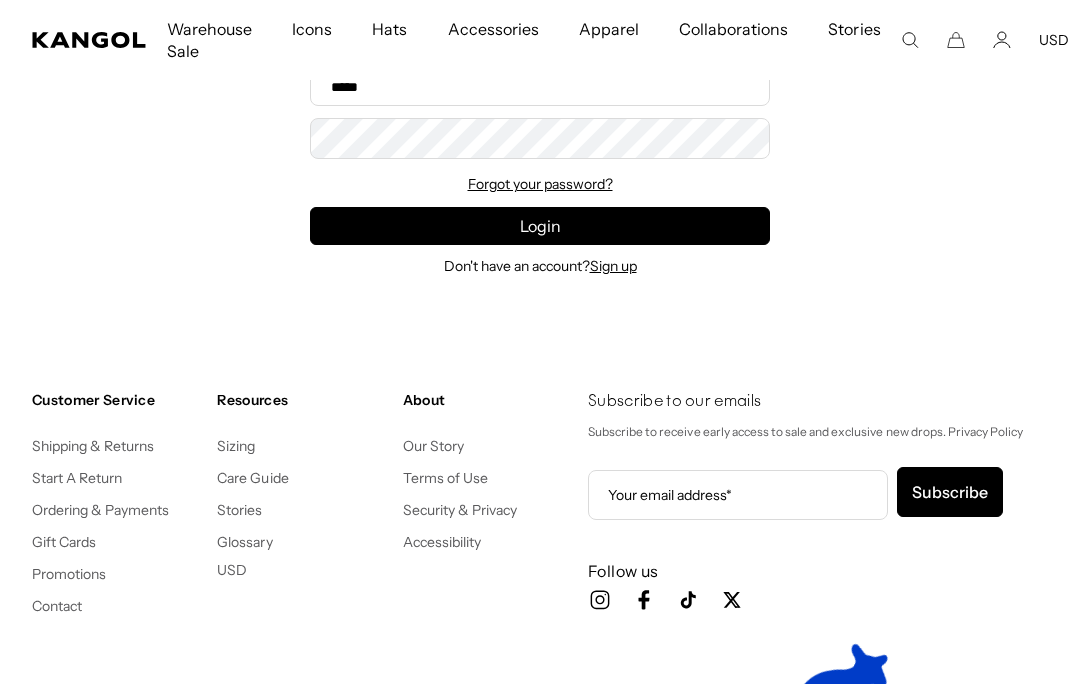scroll, scrollTop: 571, scrollLeft: 0, axis: vertical 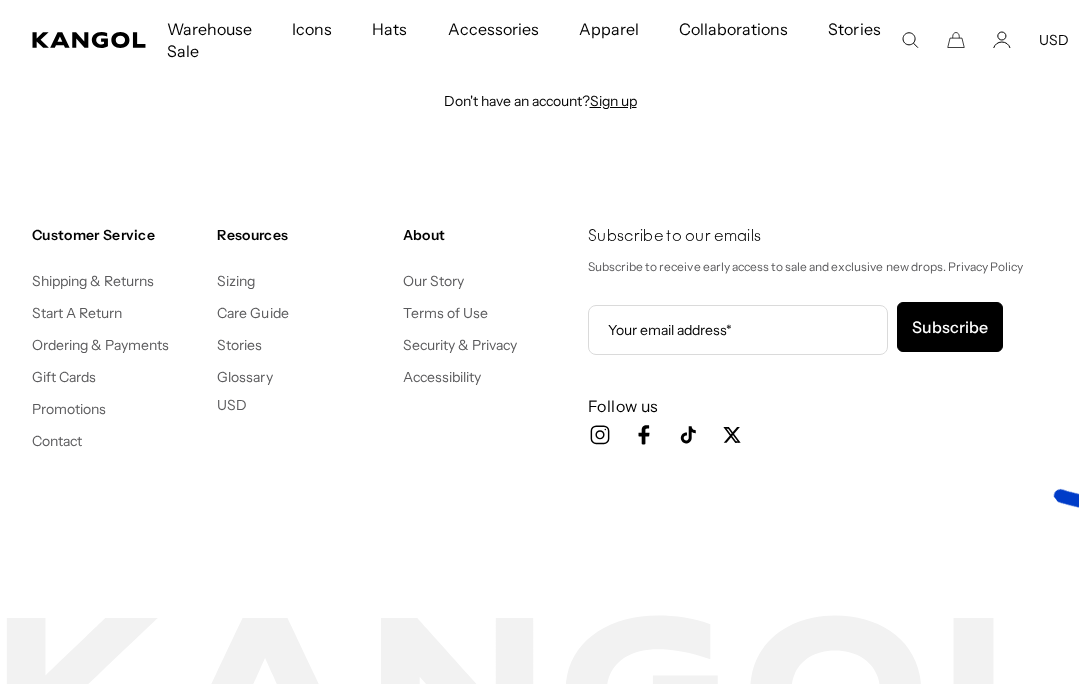 click on "Shipping & Returns" at bounding box center (93, 281) 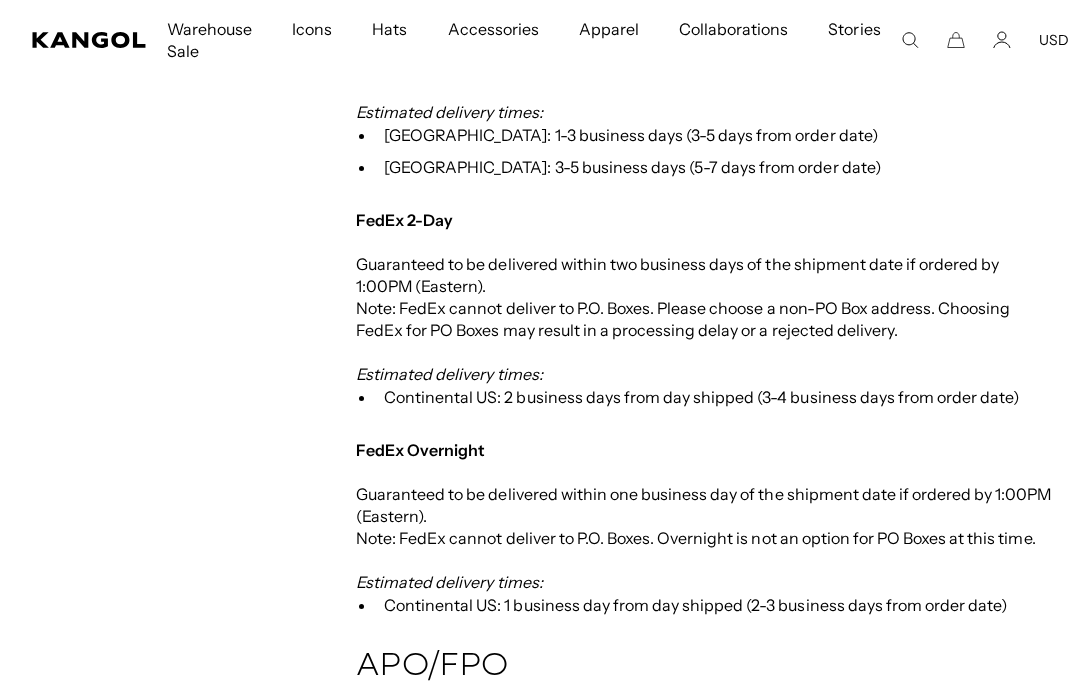 scroll, scrollTop: 1010, scrollLeft: 0, axis: vertical 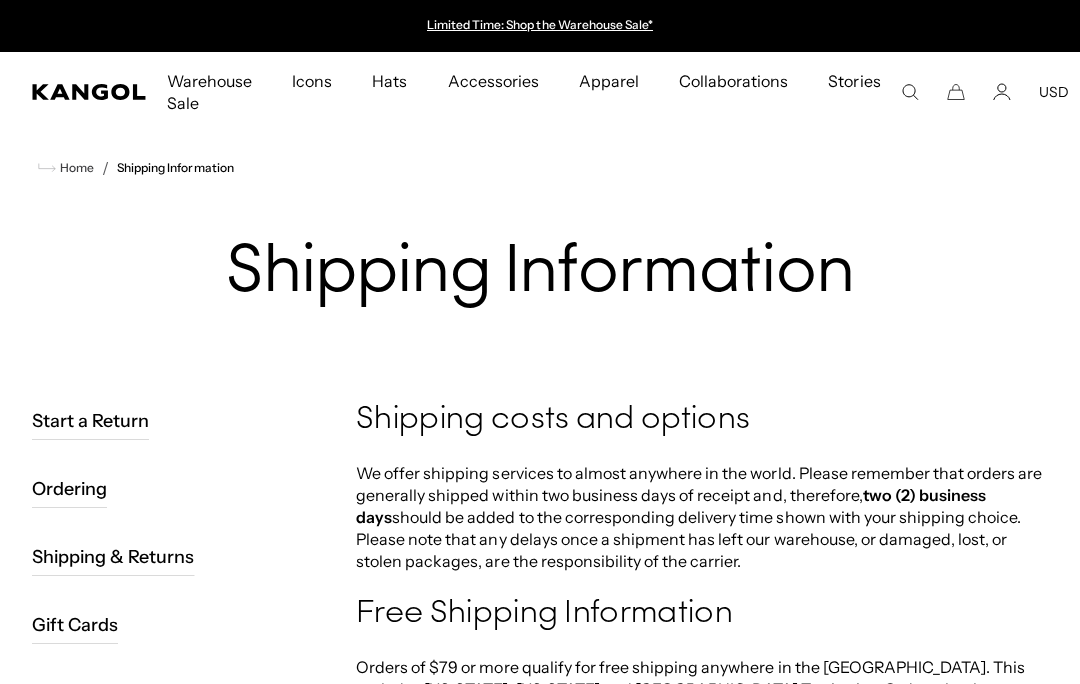 click on "Start a Return" at bounding box center (90, 421) 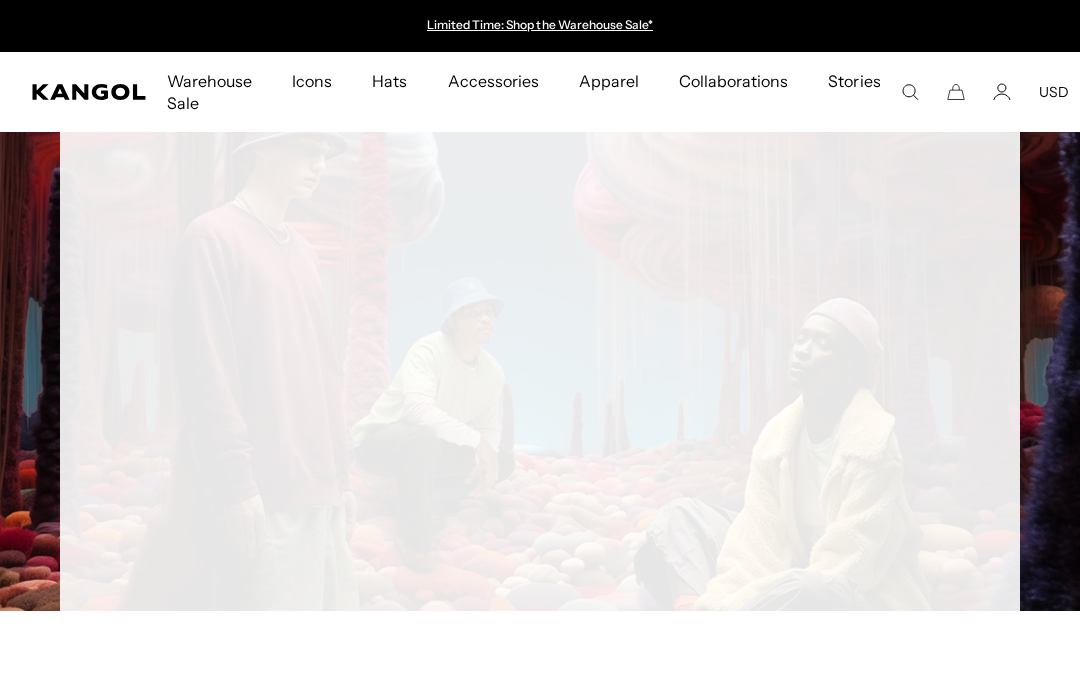 scroll, scrollTop: 0, scrollLeft: 0, axis: both 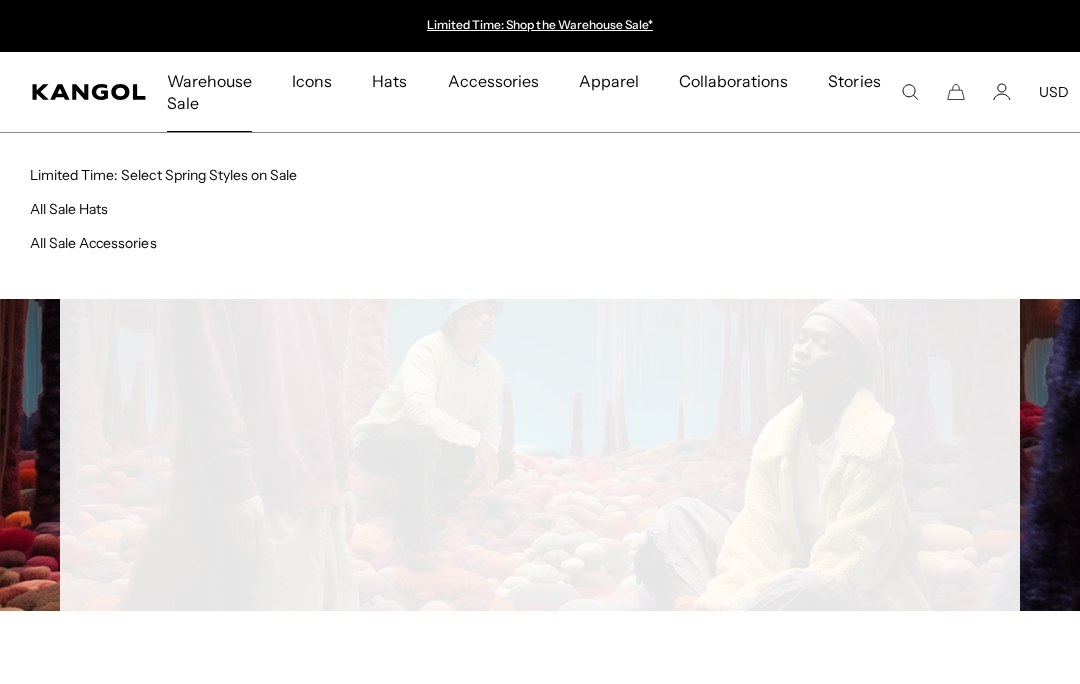 click on "Warehouse Sale" at bounding box center [209, 92] 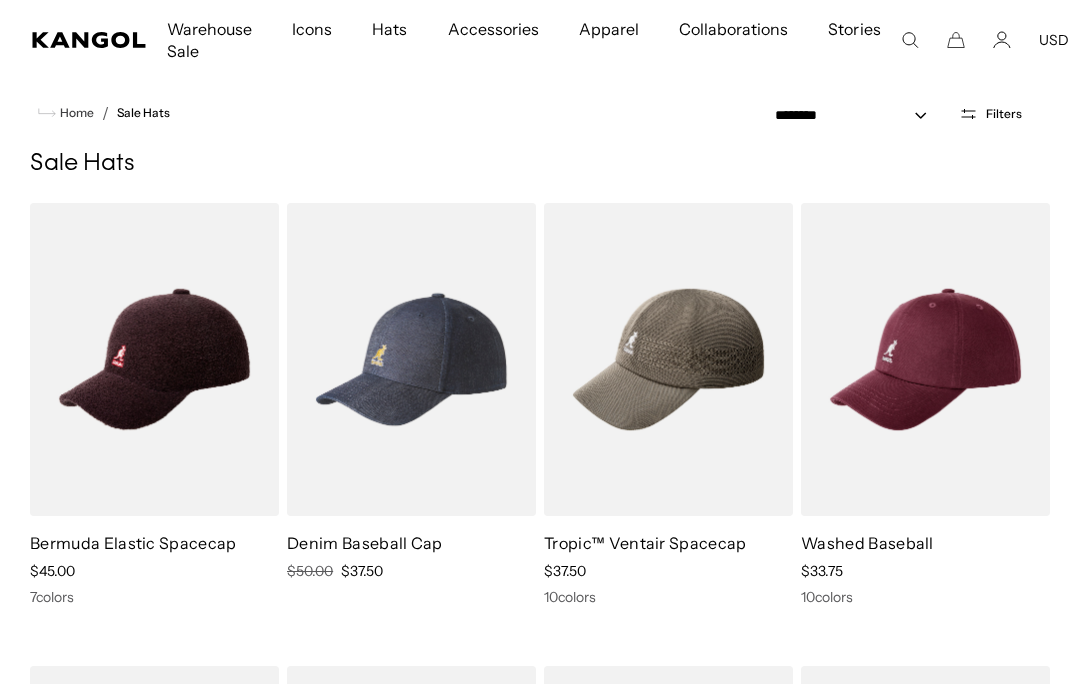 scroll, scrollTop: 45, scrollLeft: 0, axis: vertical 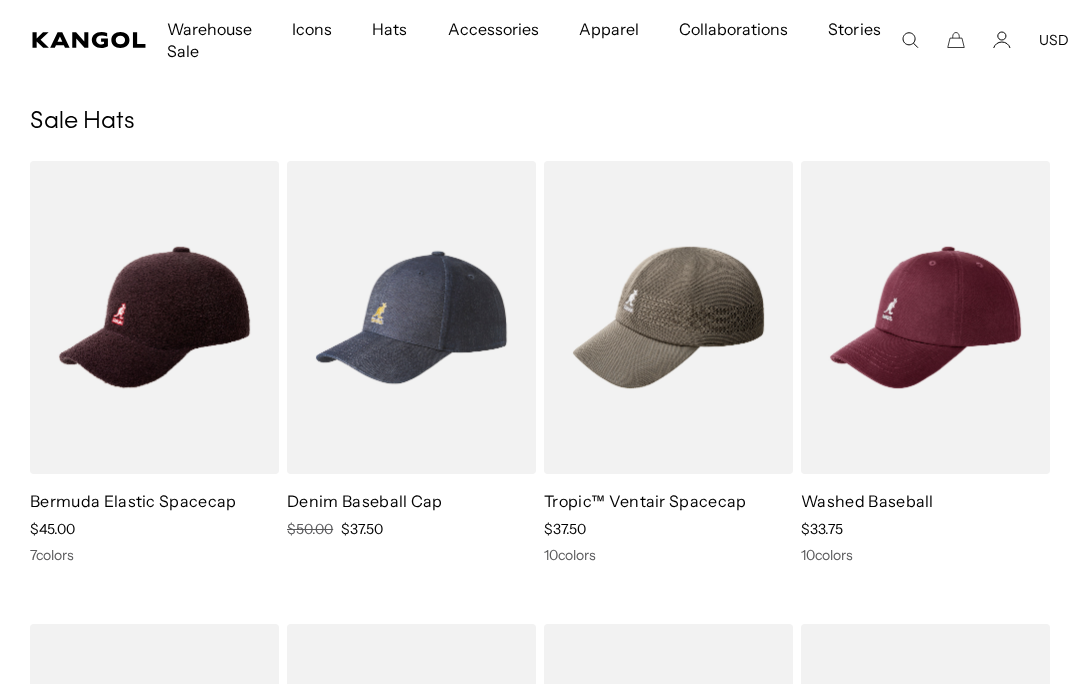 click at bounding box center (0, 0) 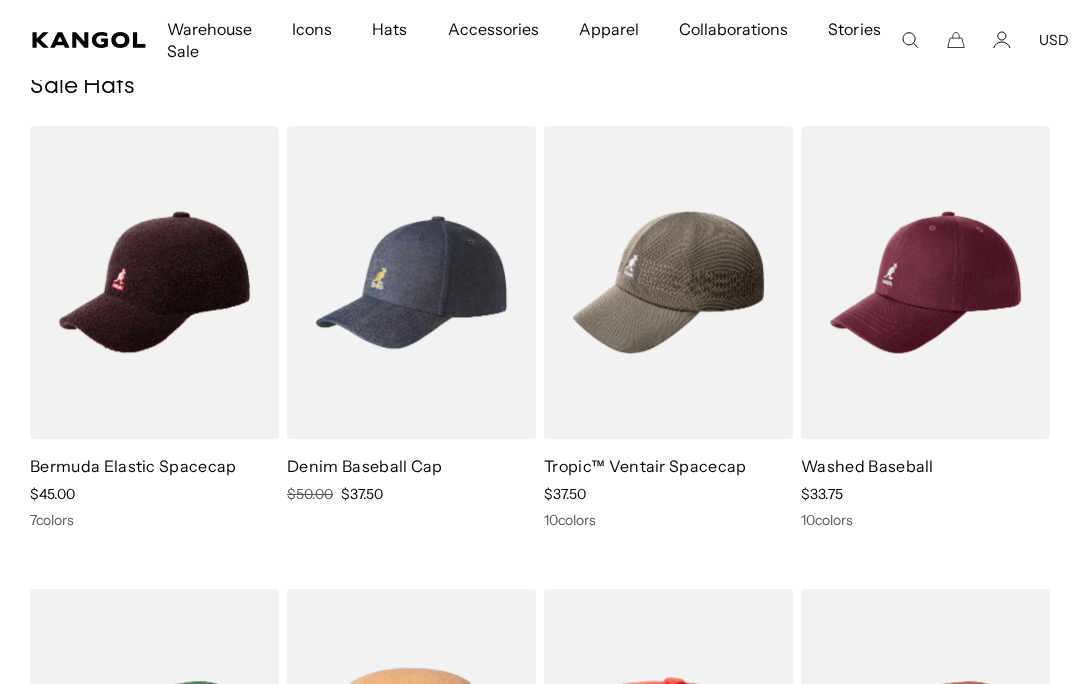 scroll, scrollTop: 0, scrollLeft: 0, axis: both 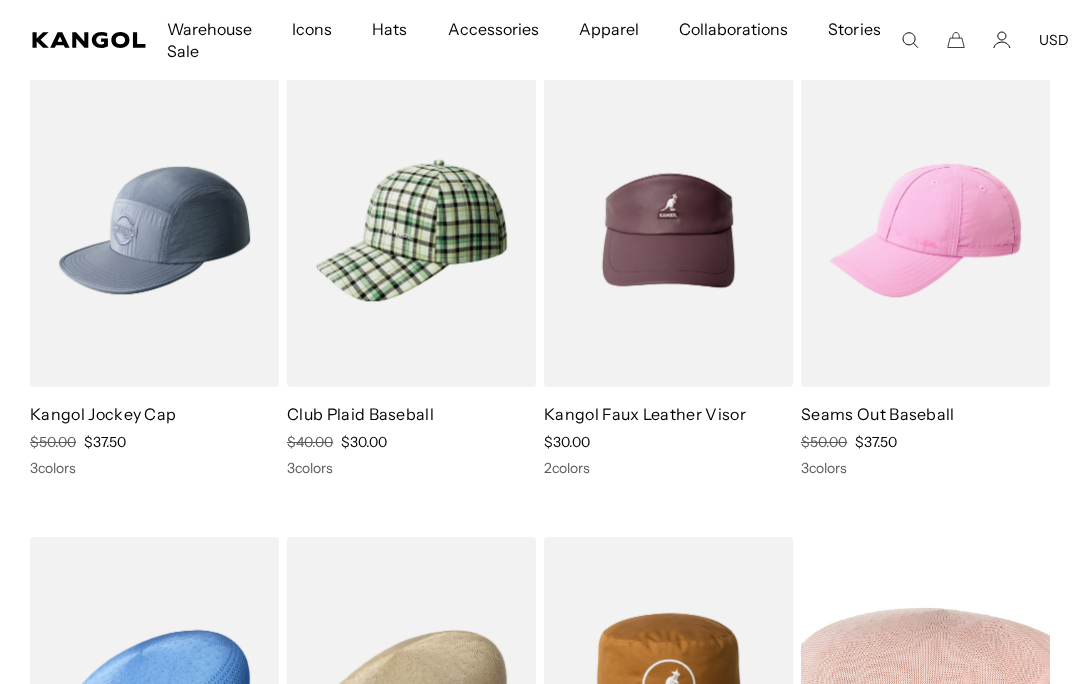 click at bounding box center (0, 0) 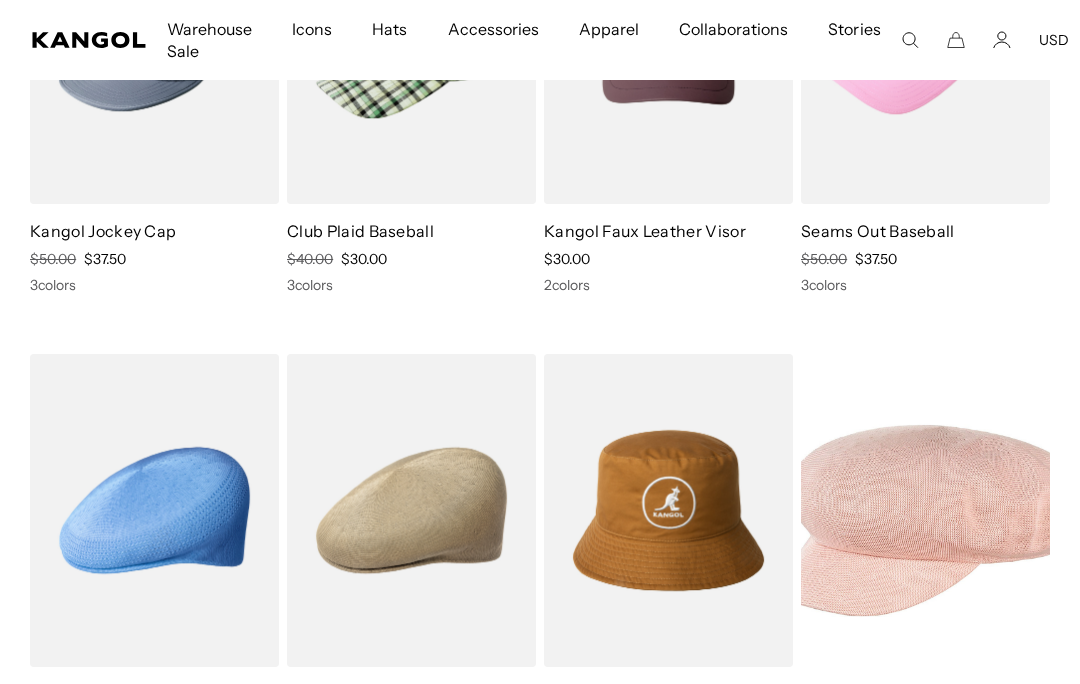 scroll, scrollTop: 2386, scrollLeft: 0, axis: vertical 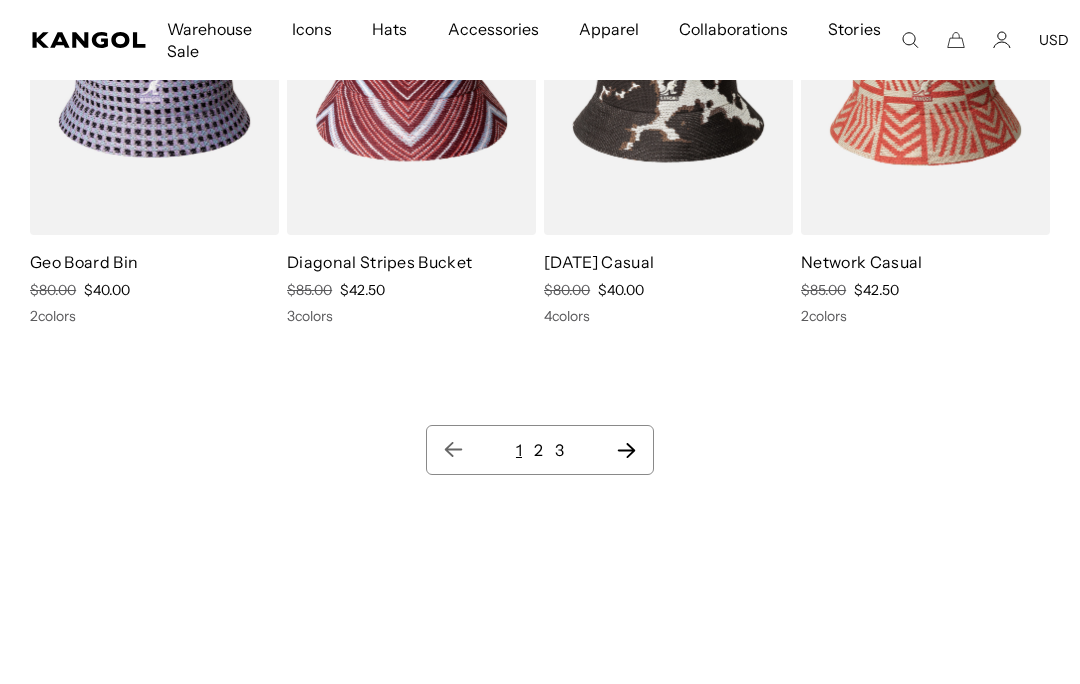 click on "2" at bounding box center (538, 450) 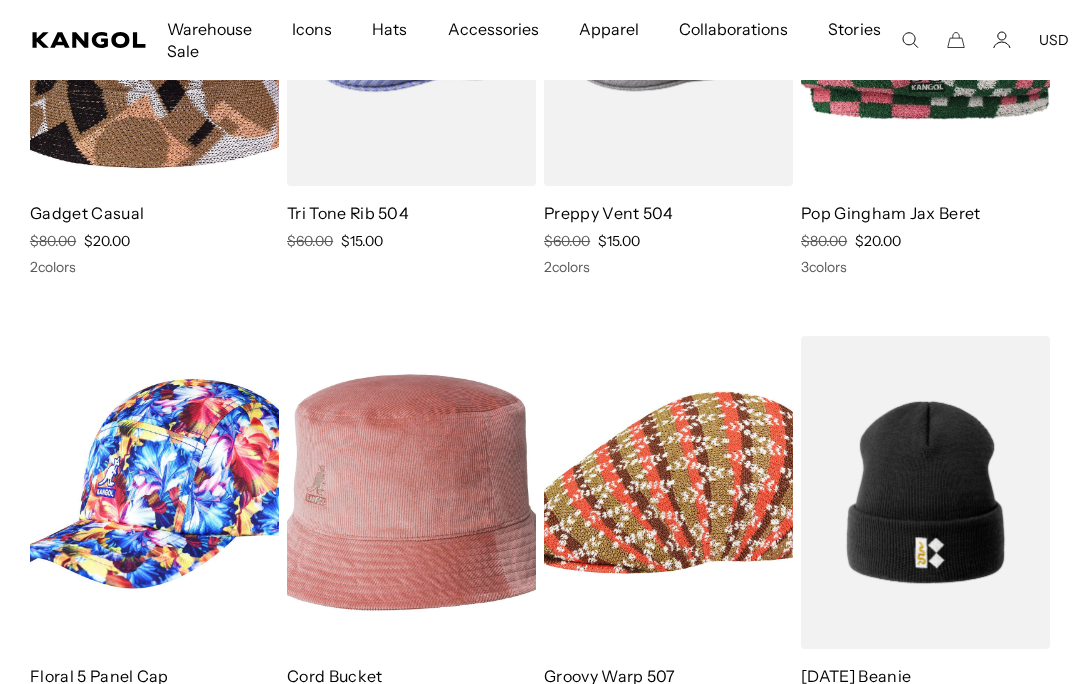 scroll, scrollTop: 0, scrollLeft: 0, axis: both 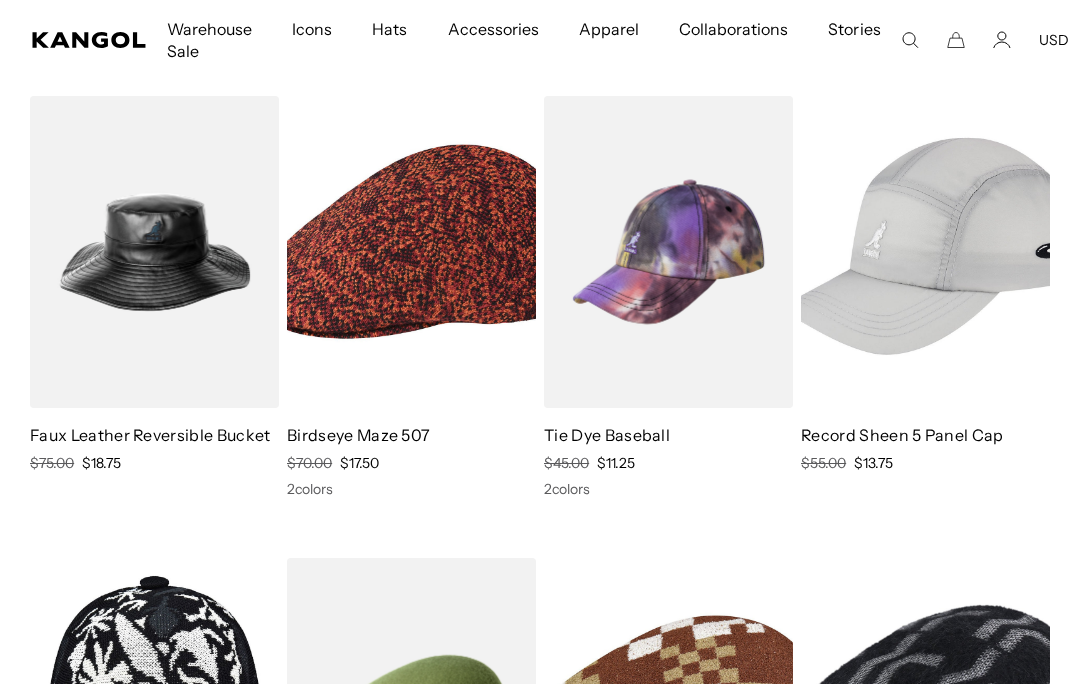 click at bounding box center (0, 0) 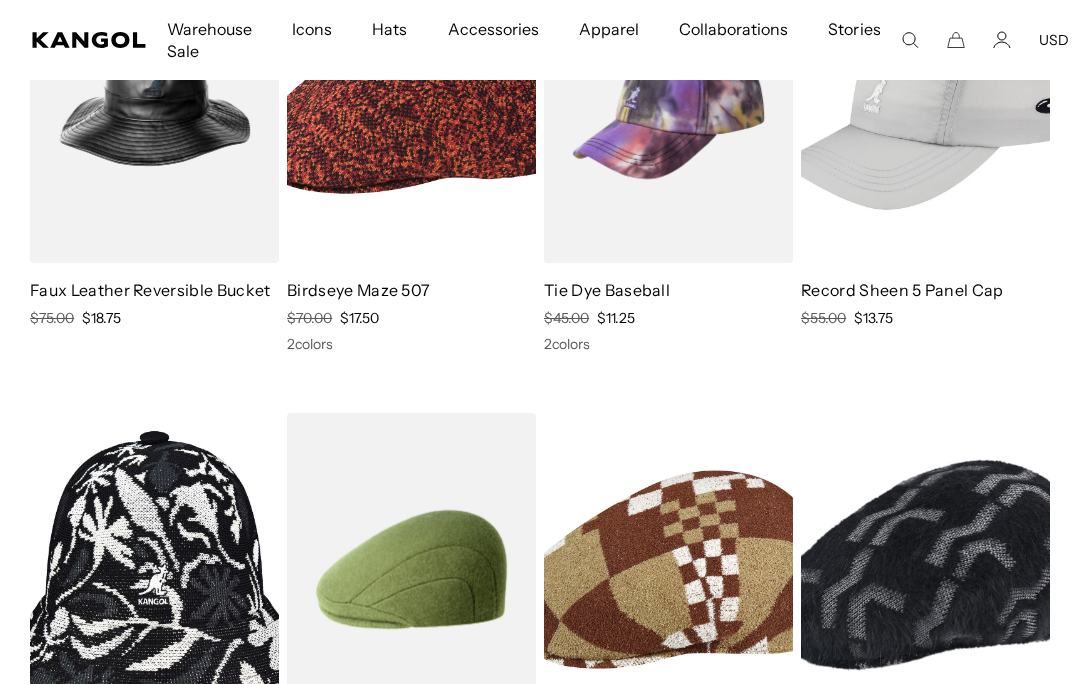 scroll, scrollTop: 3170, scrollLeft: 0, axis: vertical 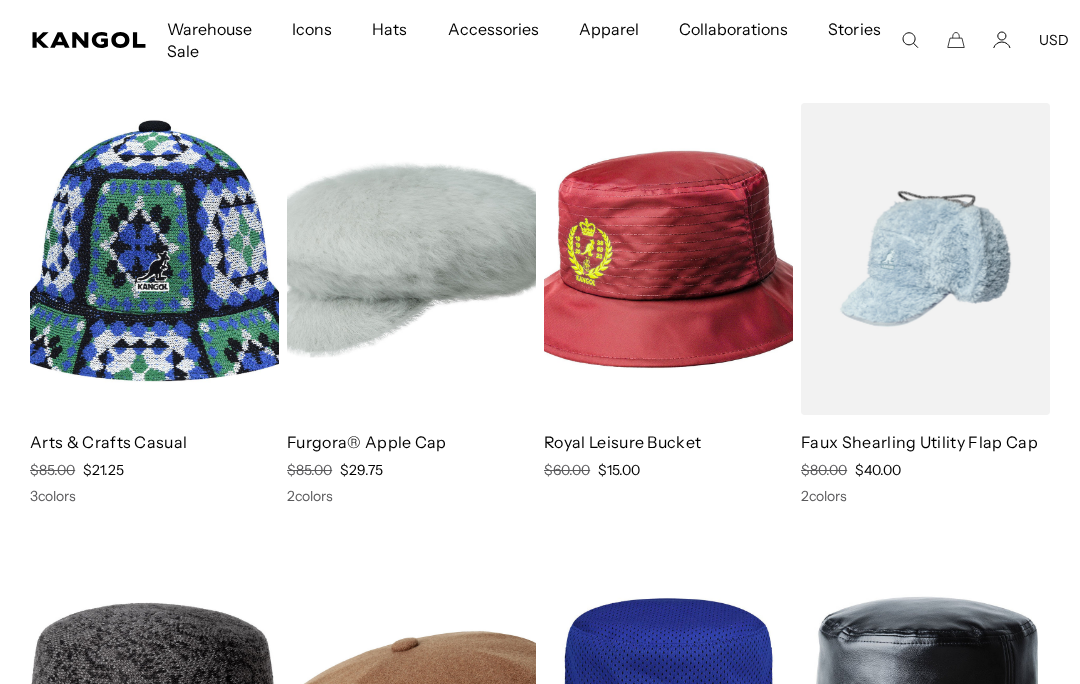 click at bounding box center (0, 0) 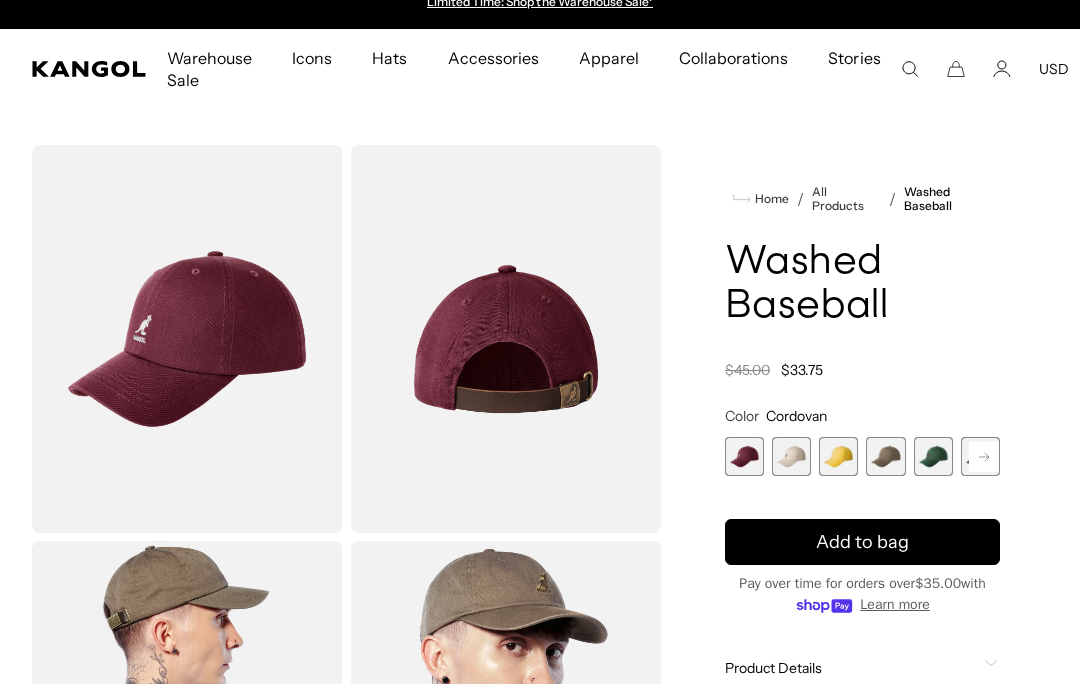 scroll, scrollTop: 23, scrollLeft: 0, axis: vertical 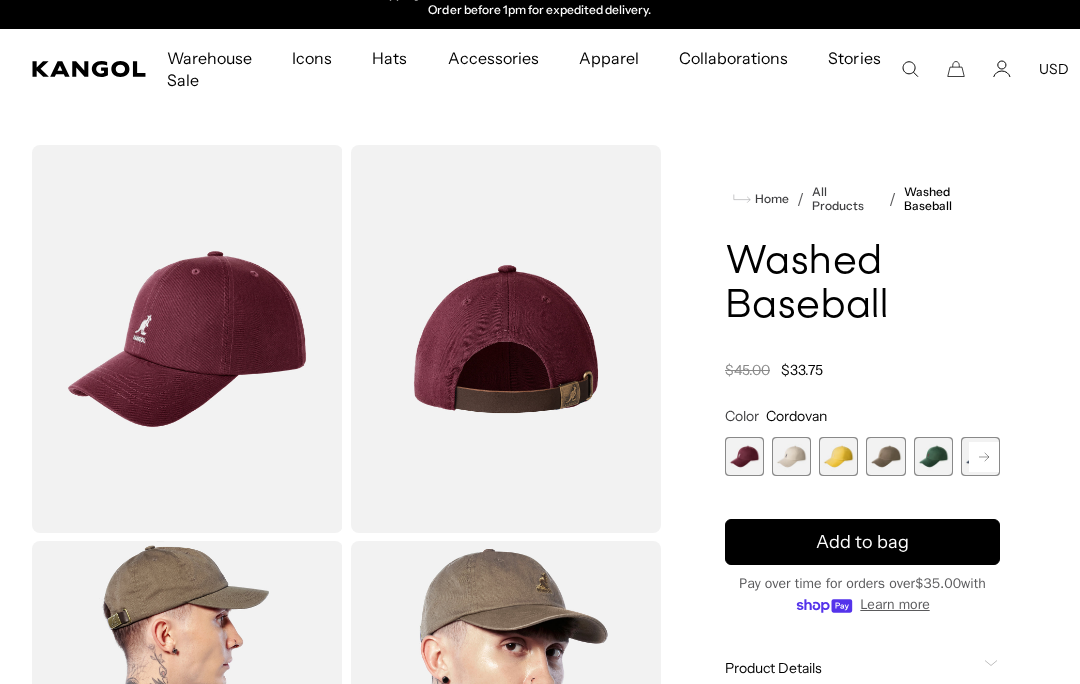 click on "Washed Baseball" at bounding box center [862, 285] 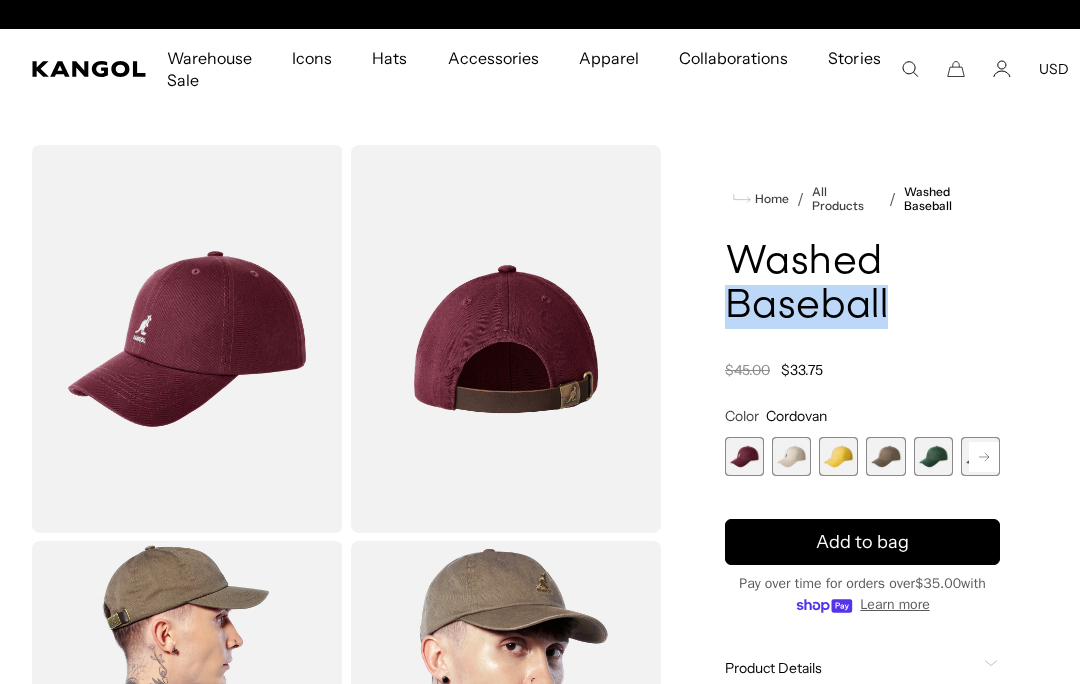 scroll, scrollTop: 0, scrollLeft: 412, axis: horizontal 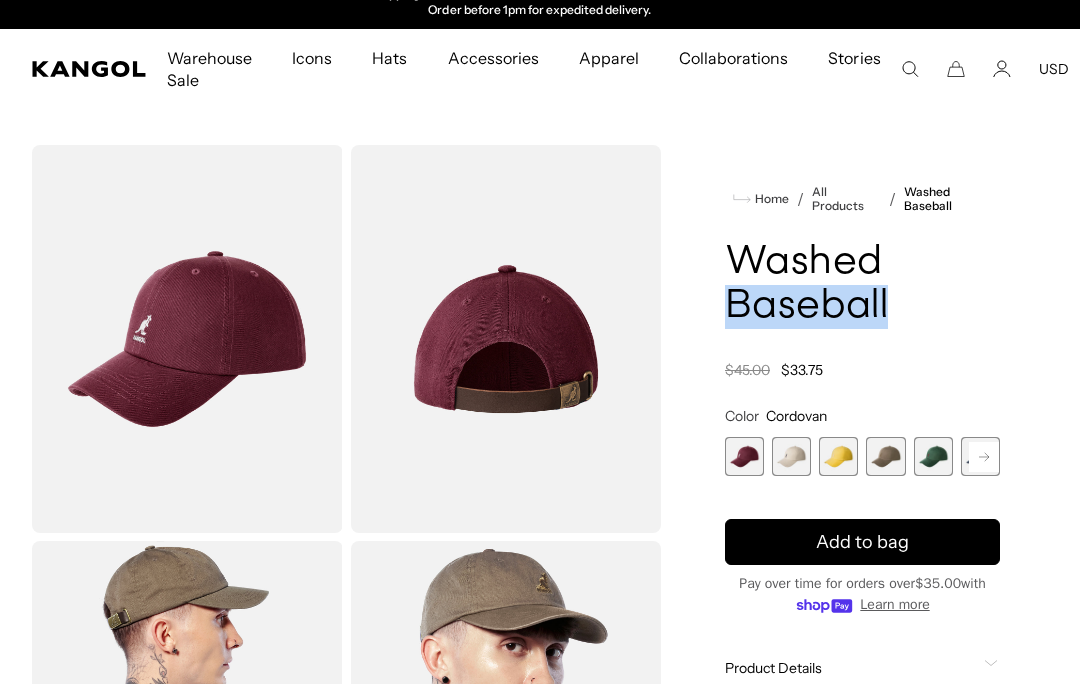 click 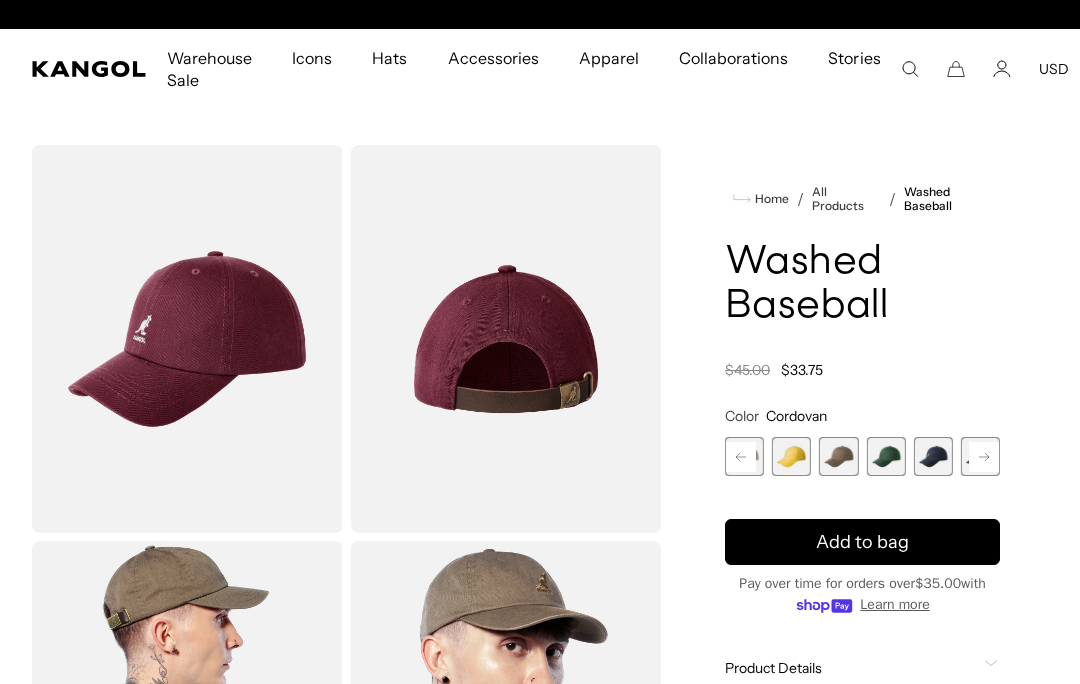 click at bounding box center [933, 456] 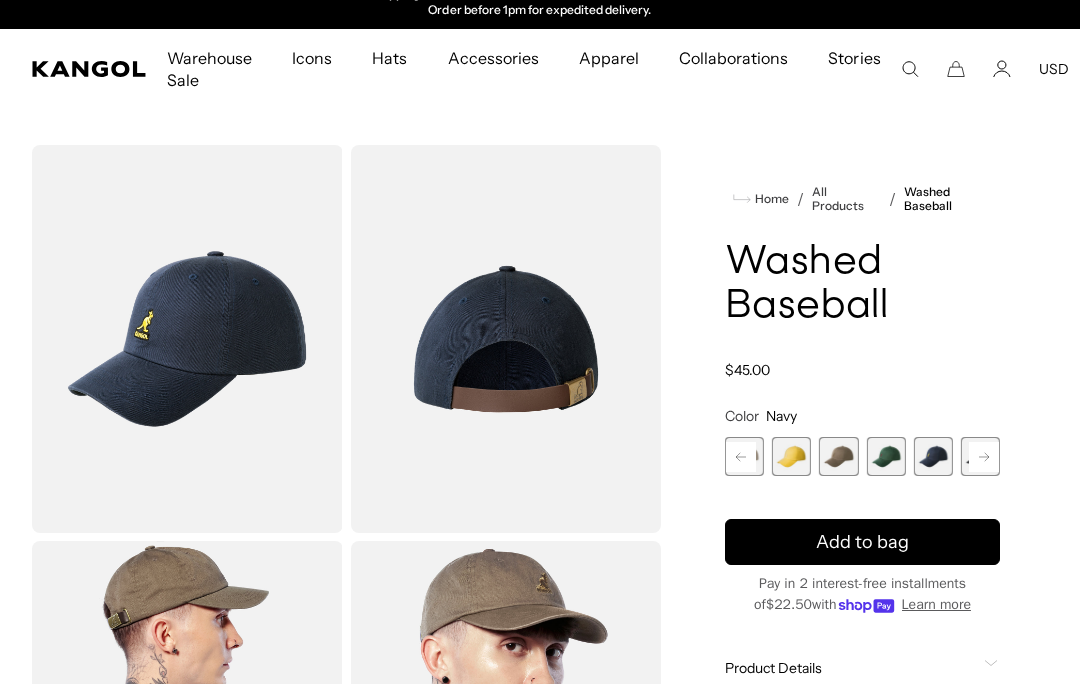 scroll, scrollTop: 0, scrollLeft: 0, axis: both 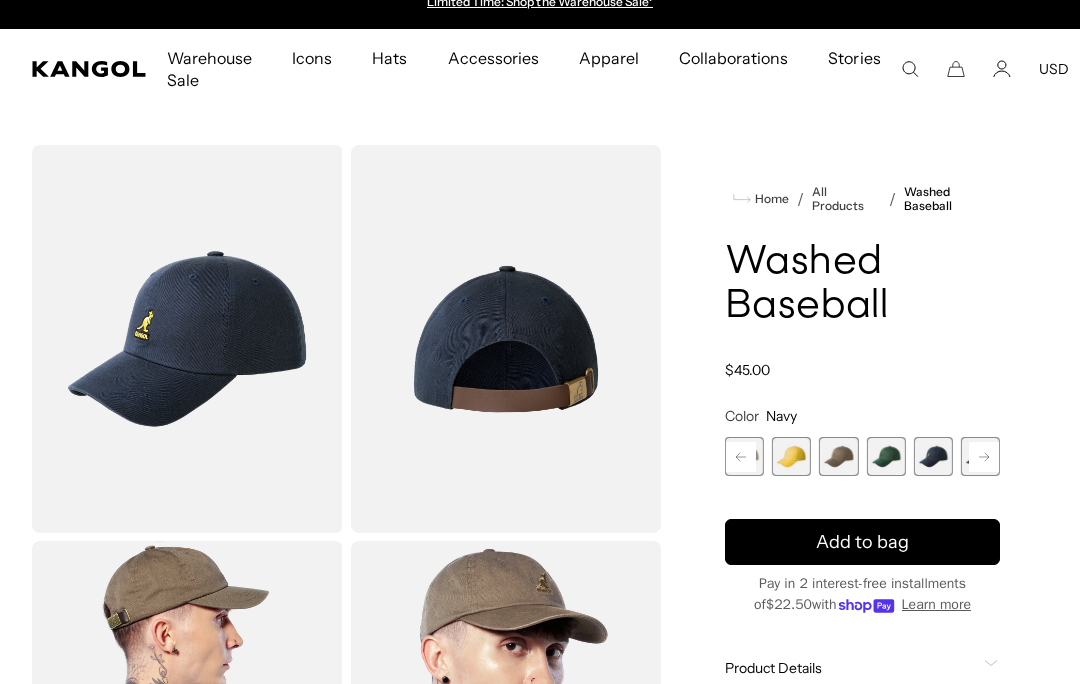 click 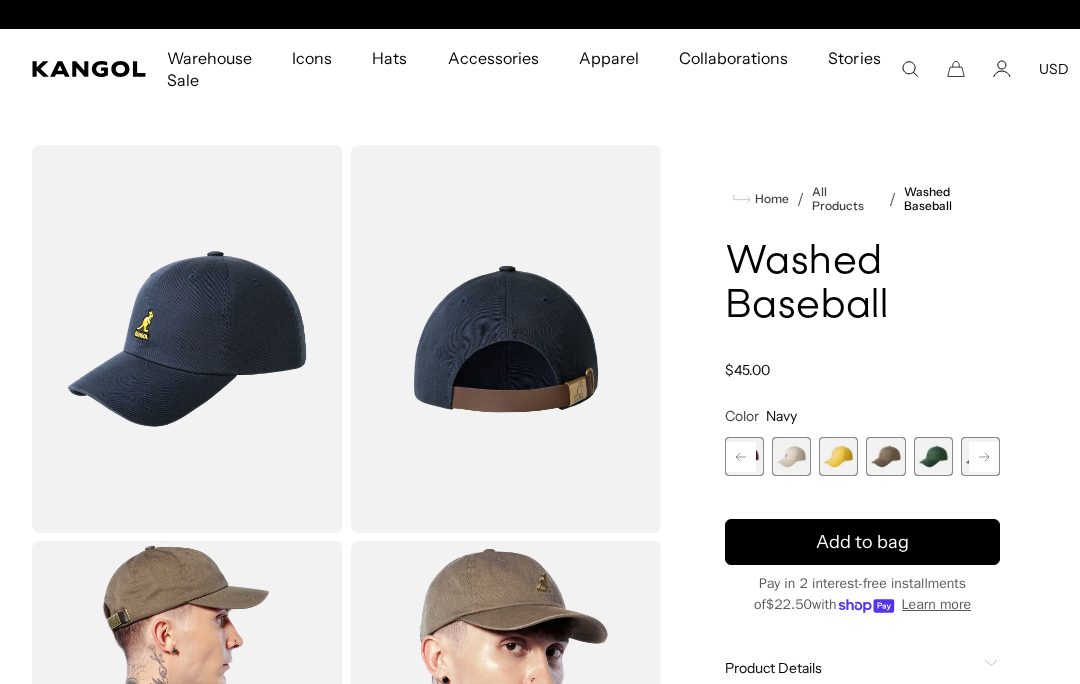 scroll, scrollTop: 0, scrollLeft: 412, axis: horizontal 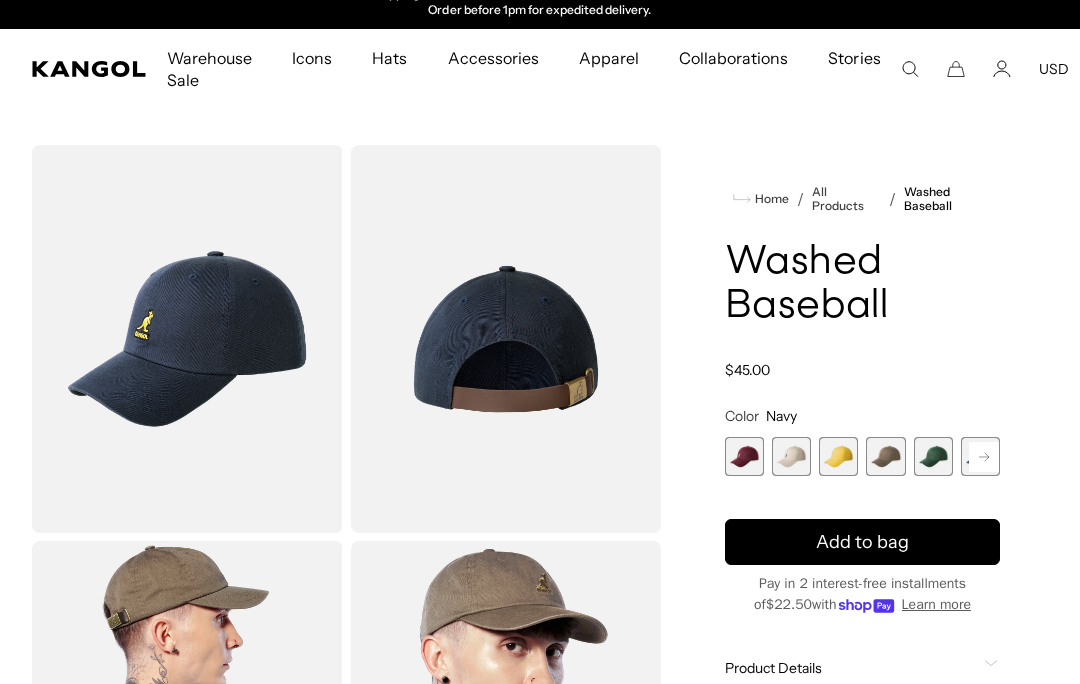 click at bounding box center (744, 456) 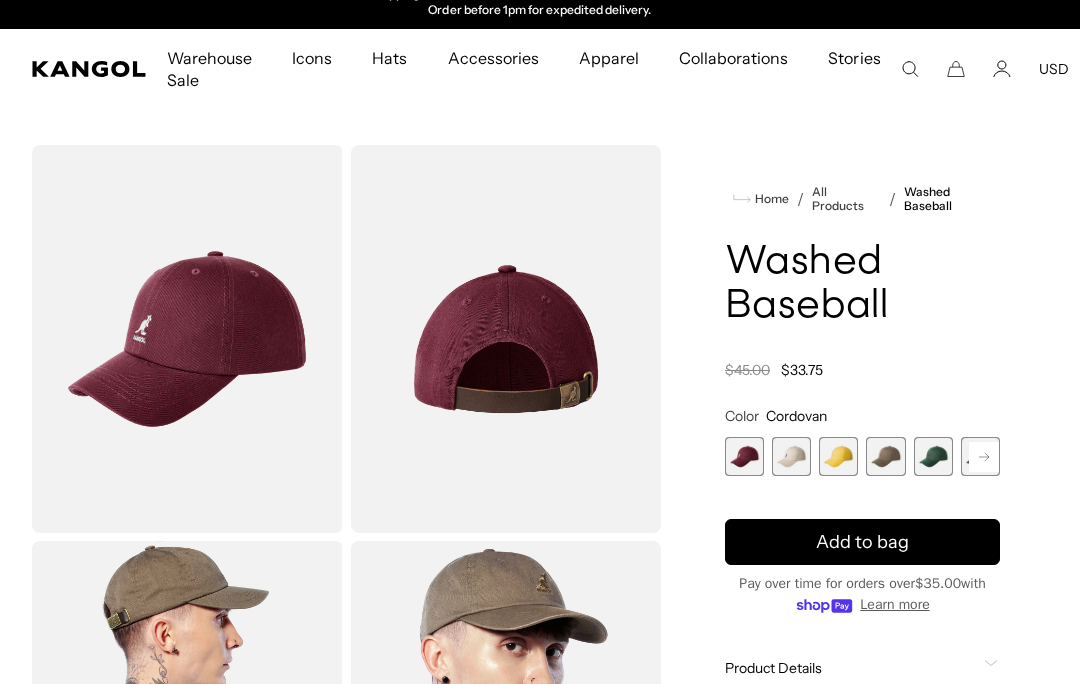click at bounding box center (791, 456) 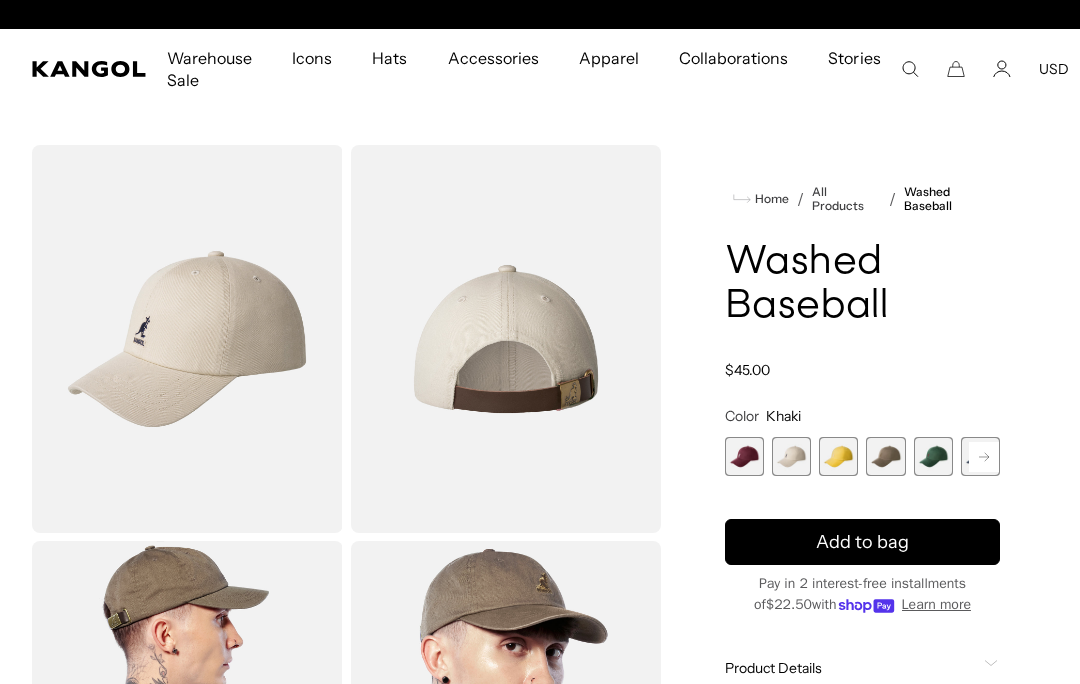 scroll, scrollTop: 0, scrollLeft: 0, axis: both 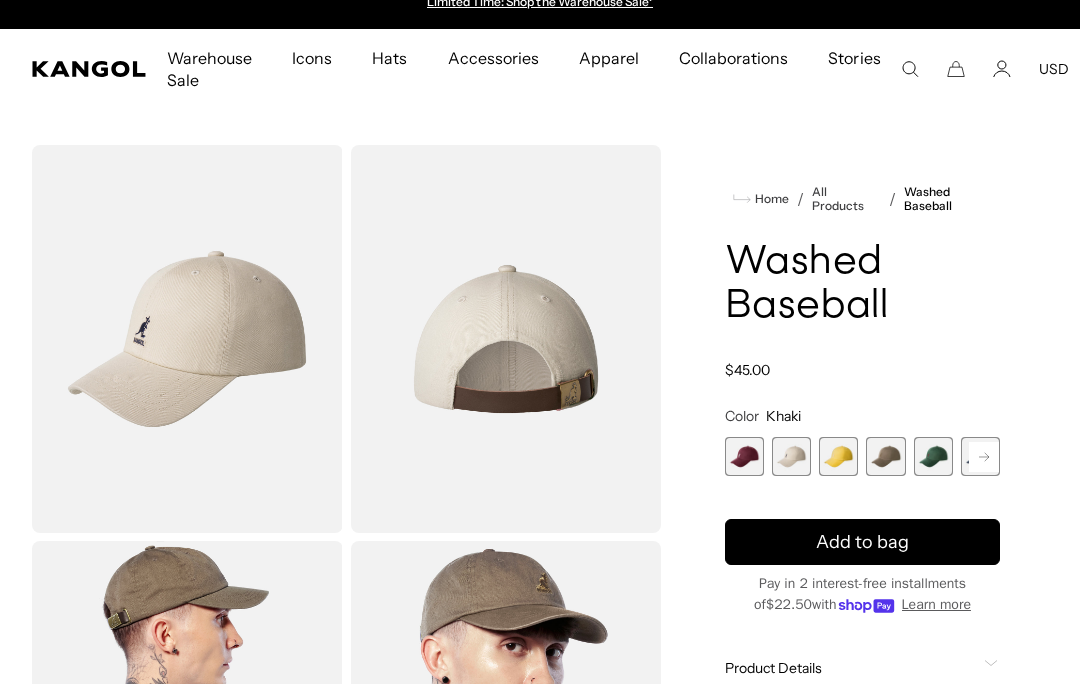 click at bounding box center (791, 456) 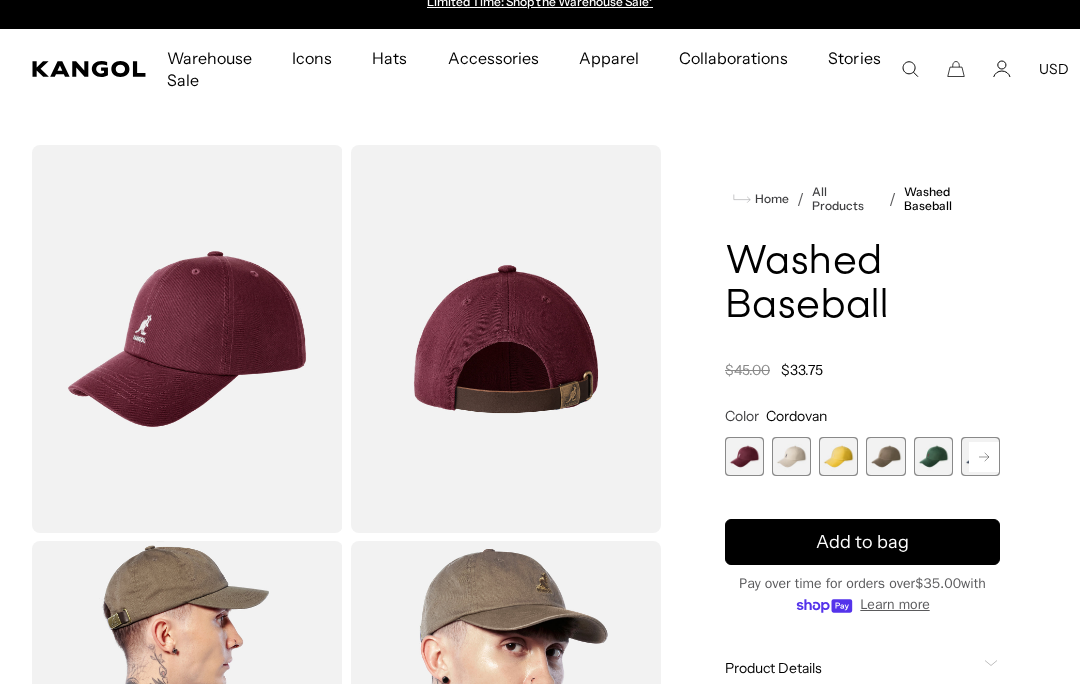 click at bounding box center (744, 456) 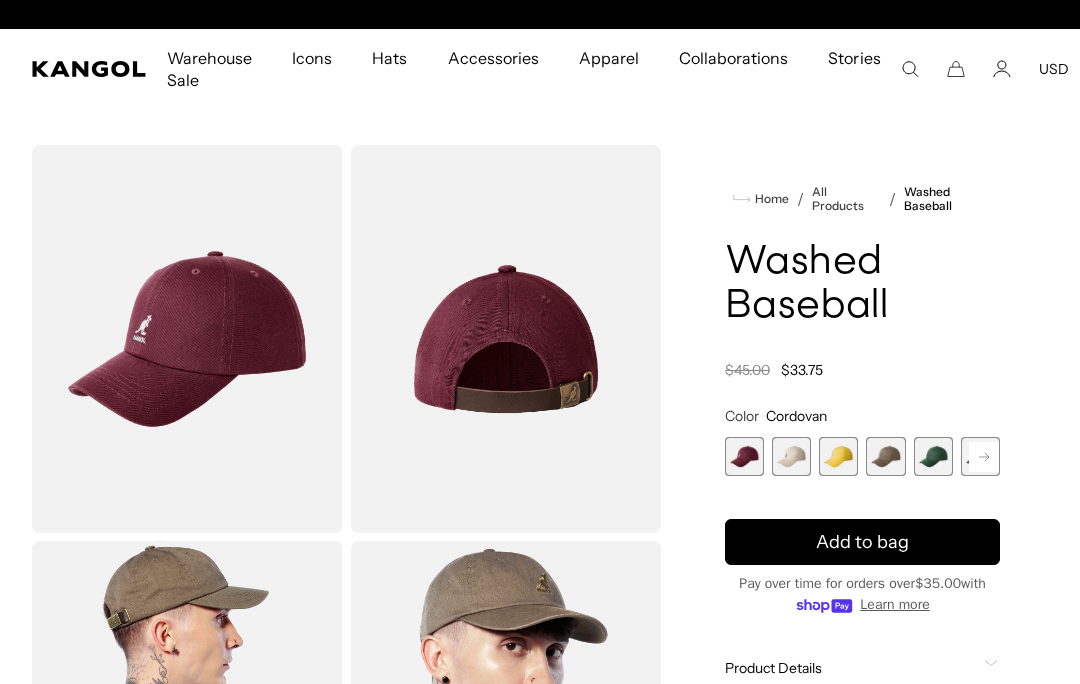 scroll, scrollTop: 0, scrollLeft: 412, axis: horizontal 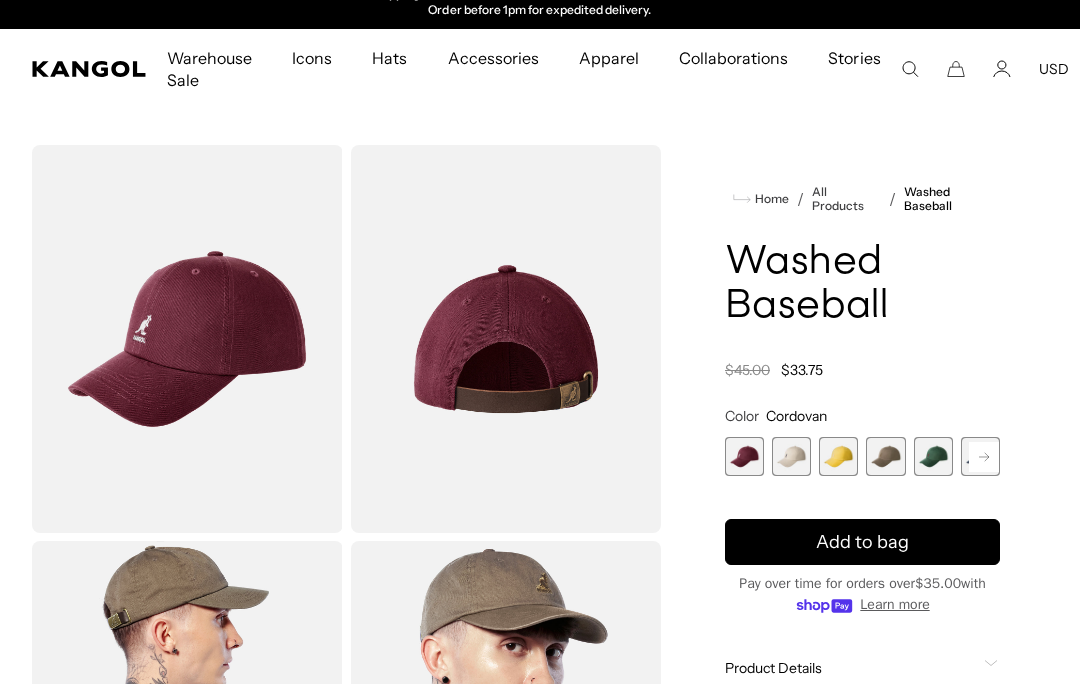 click at bounding box center [838, 456] 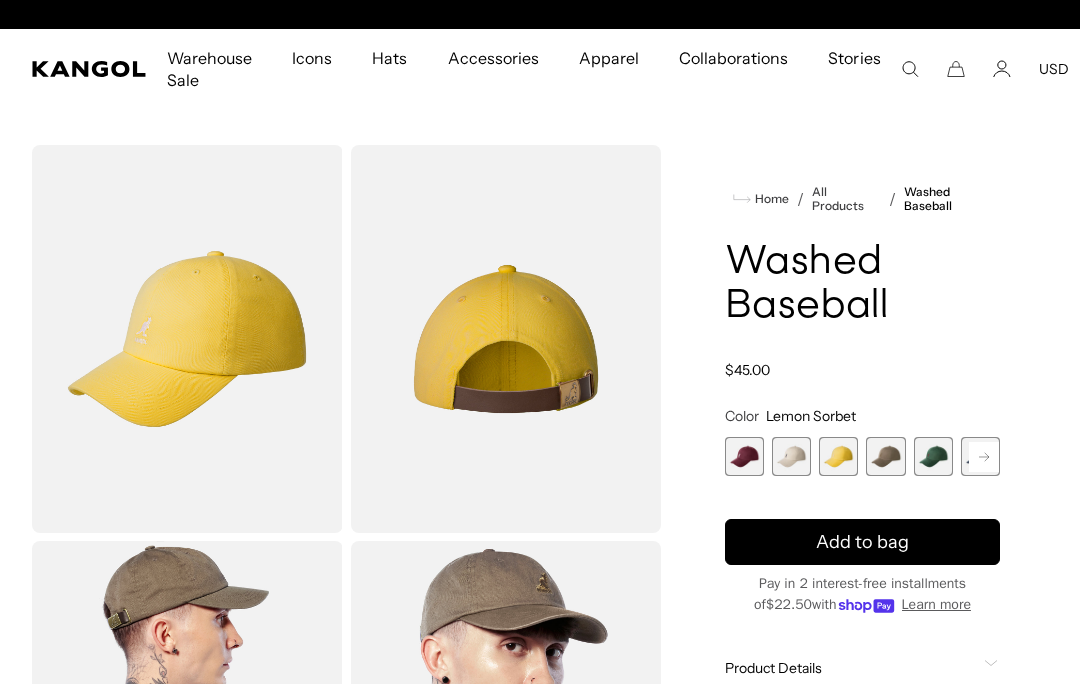 scroll, scrollTop: 0, scrollLeft: 0, axis: both 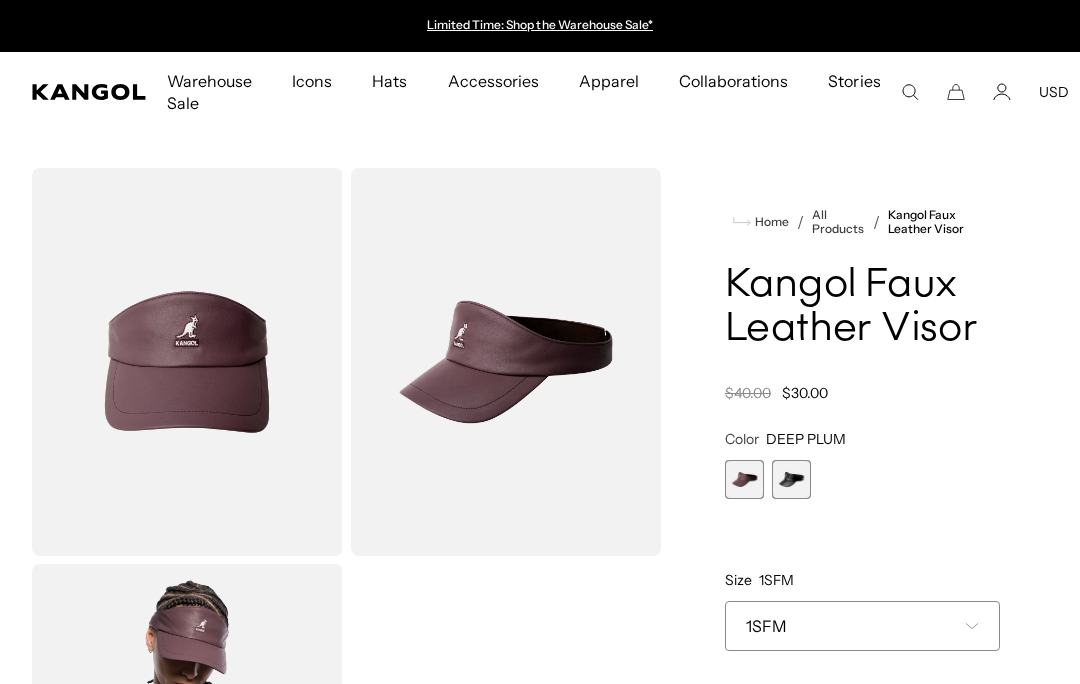 click on "1SFM" at bounding box center (862, 626) 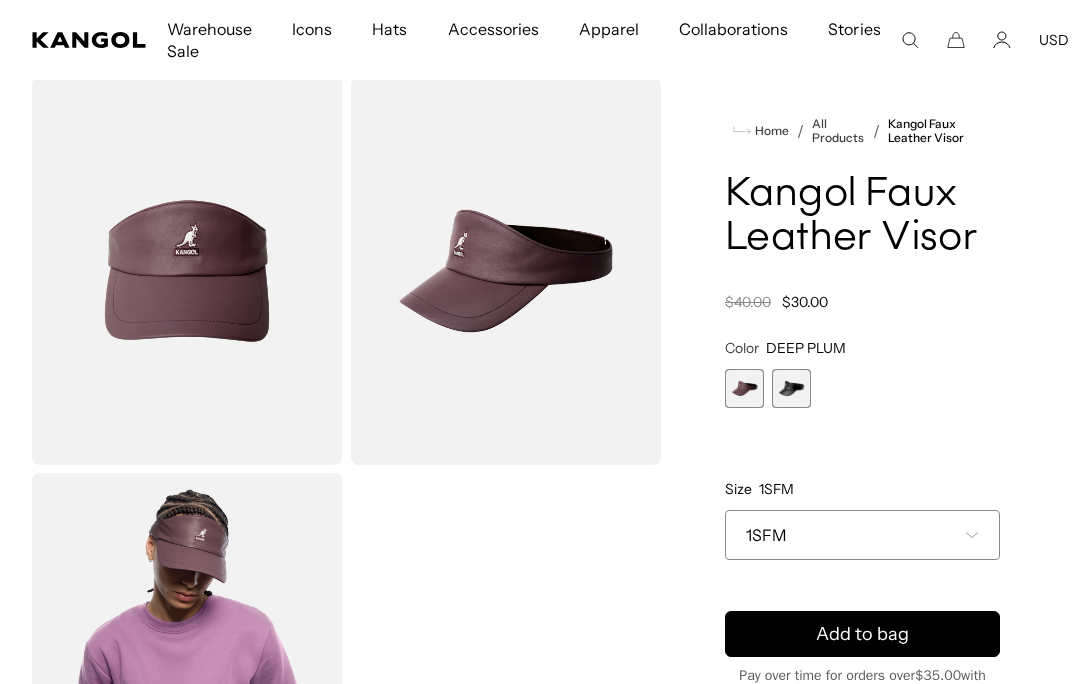 scroll, scrollTop: 0, scrollLeft: 412, axis: horizontal 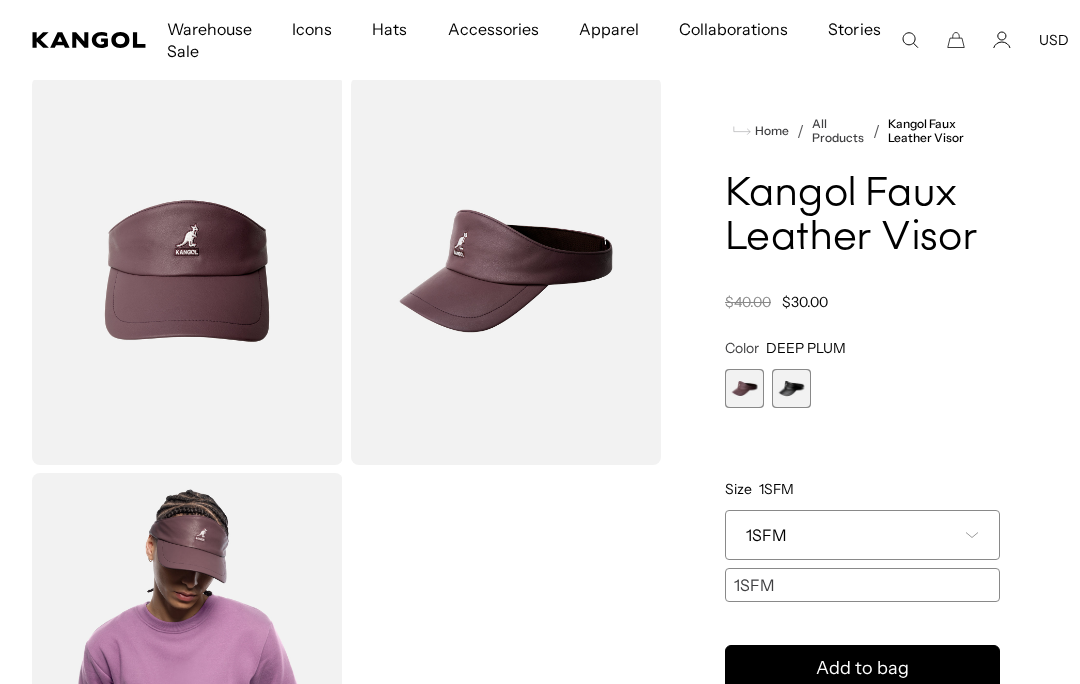 click on "**********" at bounding box center [862, 470] 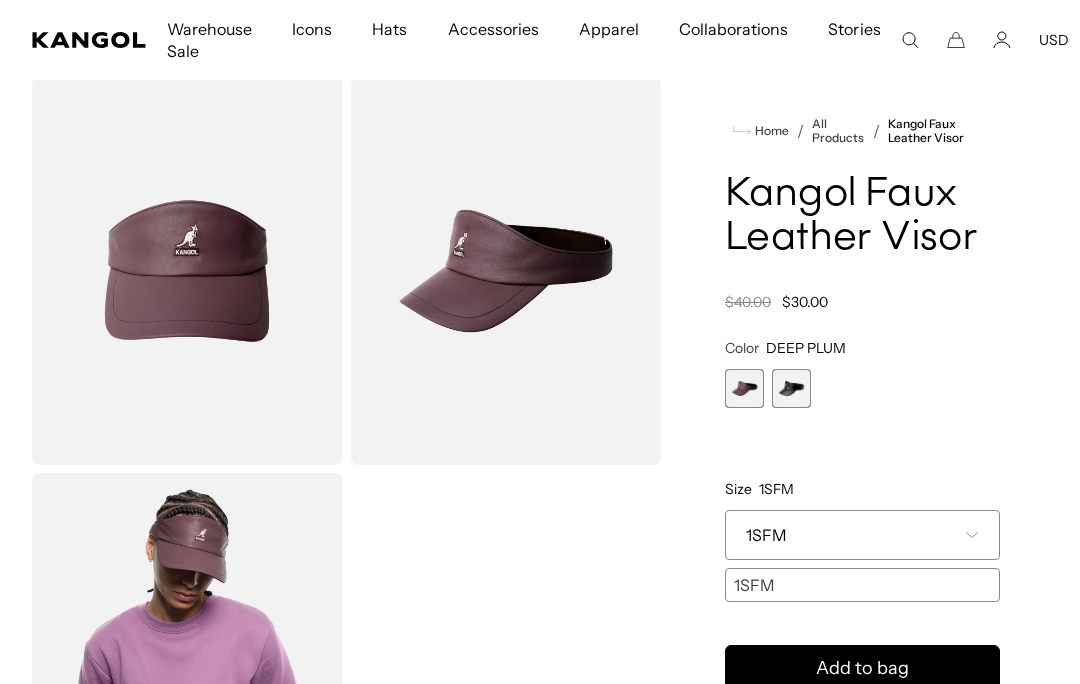 click at bounding box center [791, 388] 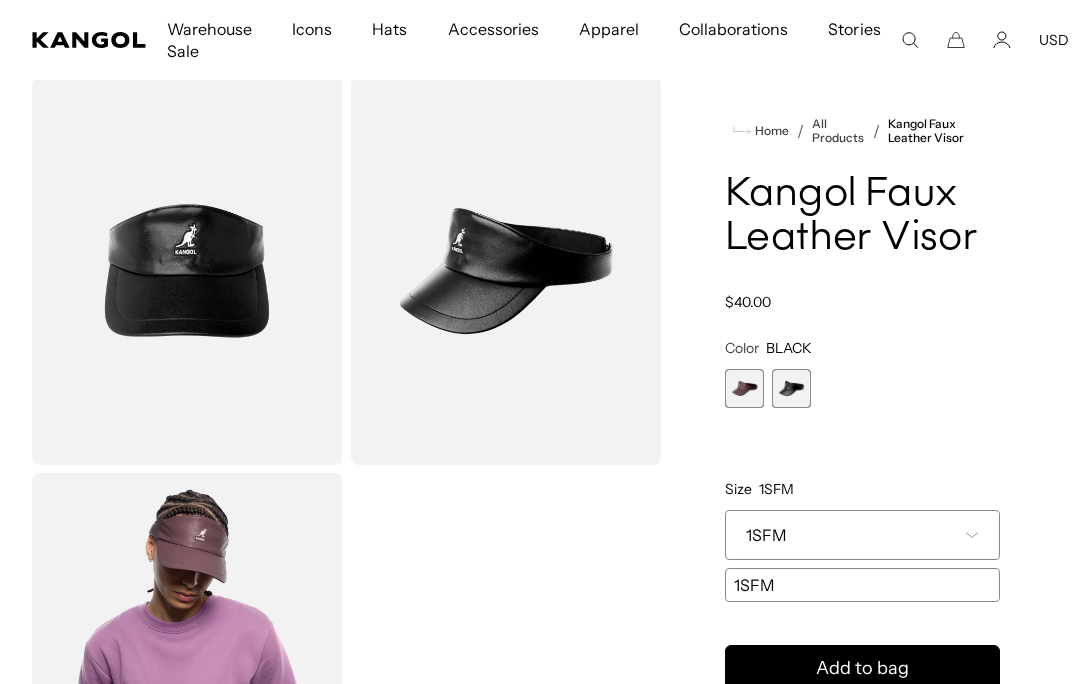 scroll, scrollTop: 0, scrollLeft: 0, axis: both 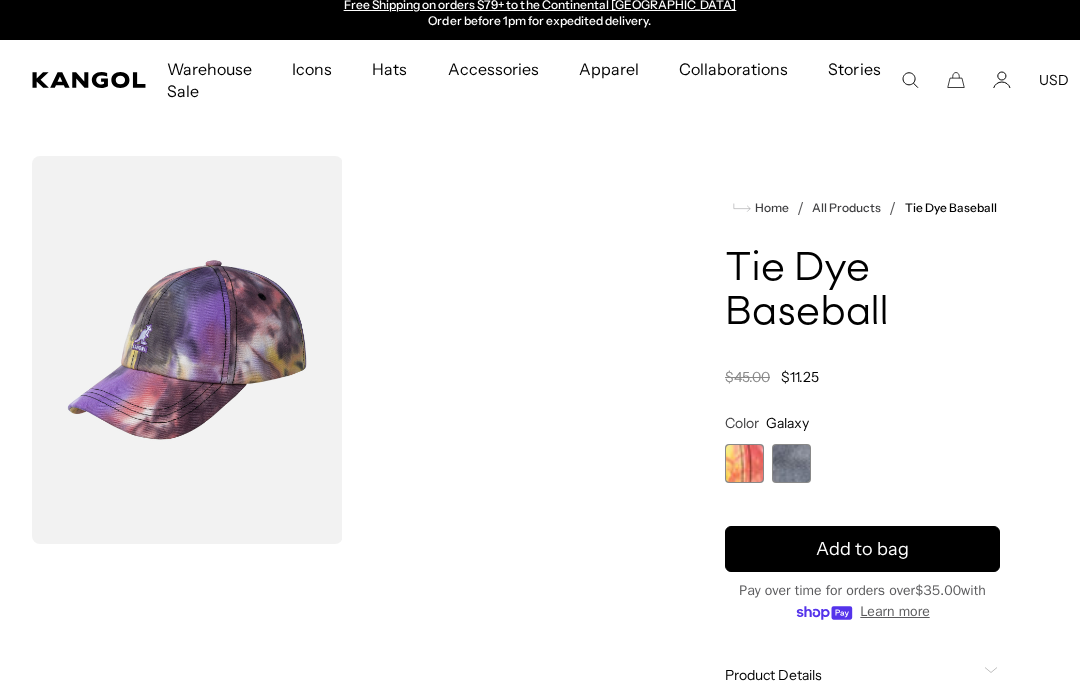 click at bounding box center (791, 463) 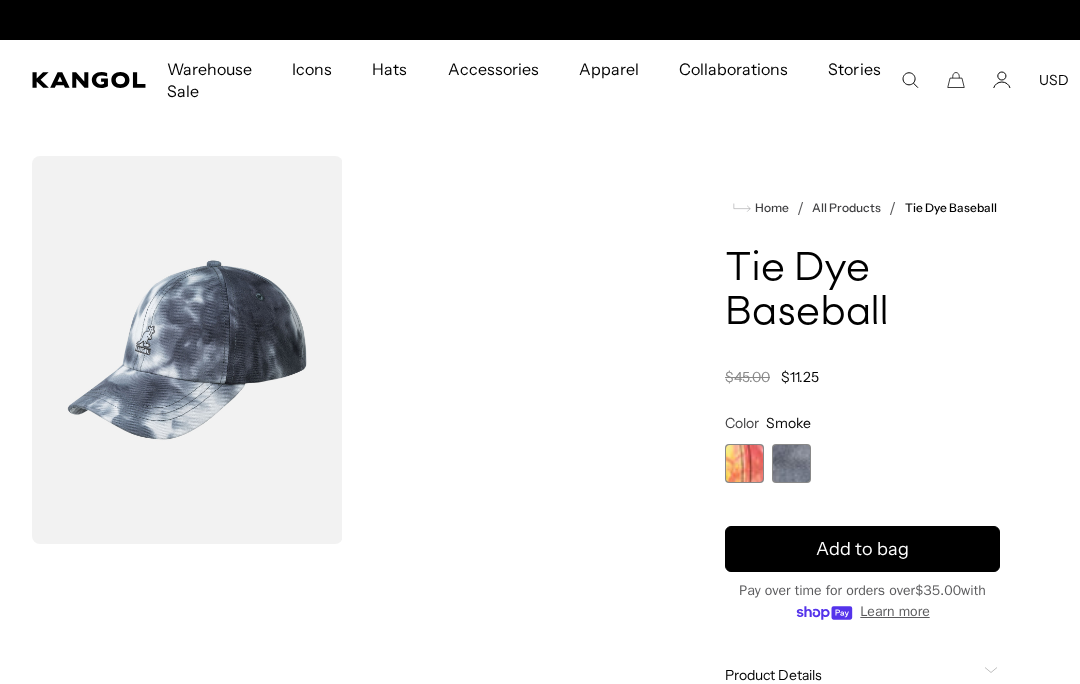 scroll, scrollTop: 0, scrollLeft: 0, axis: both 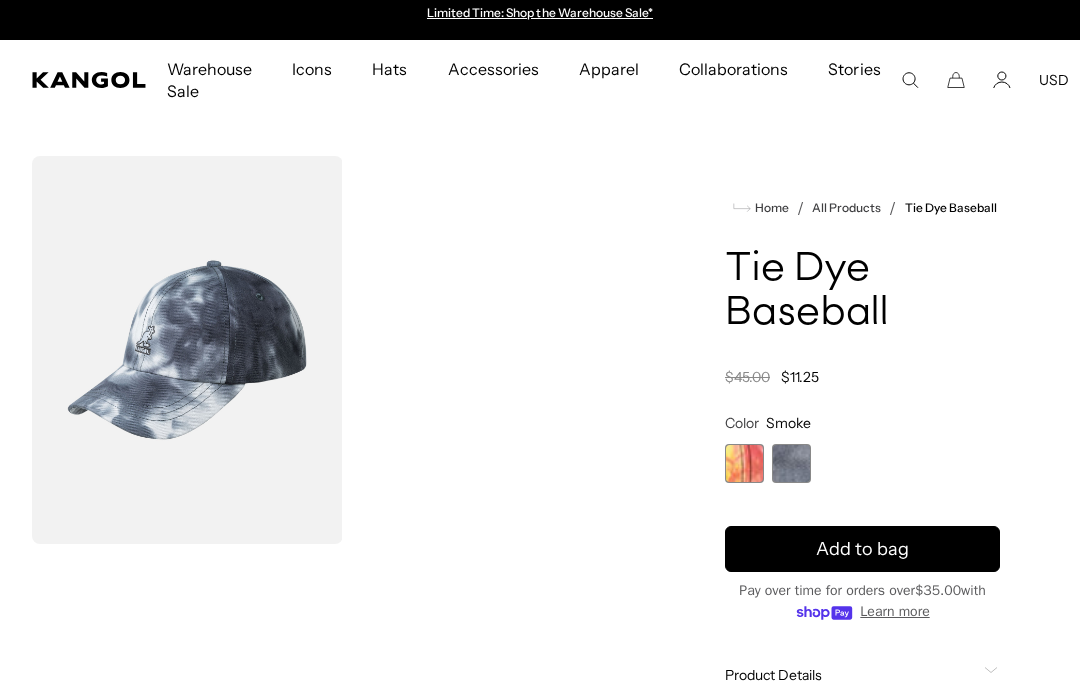 click at bounding box center (744, 463) 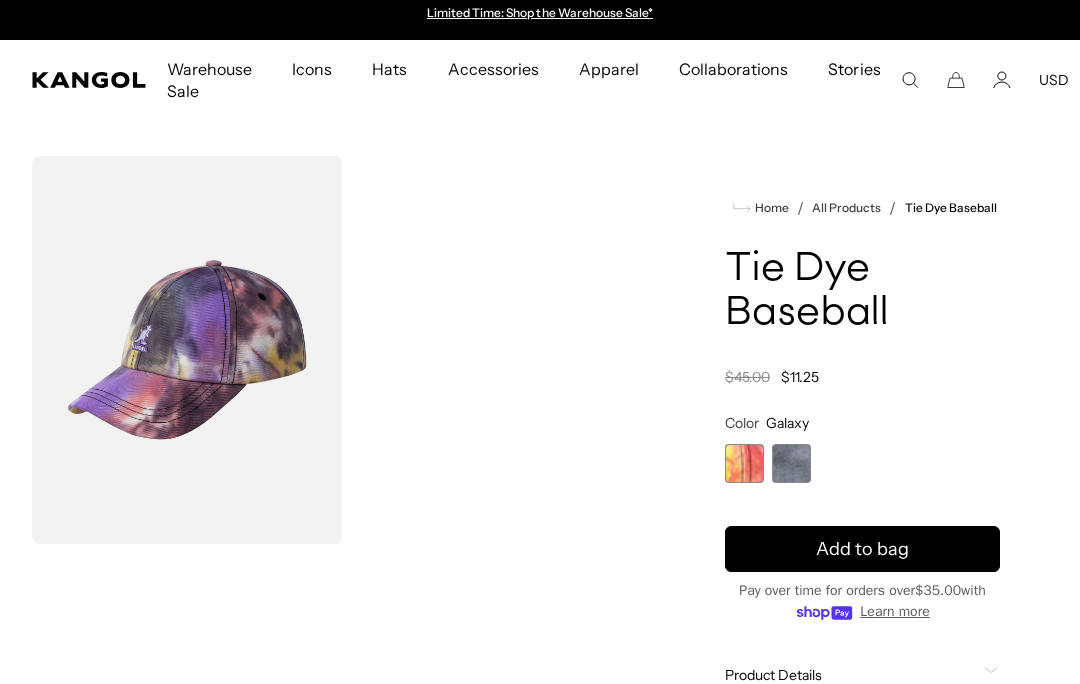 click at bounding box center [791, 463] 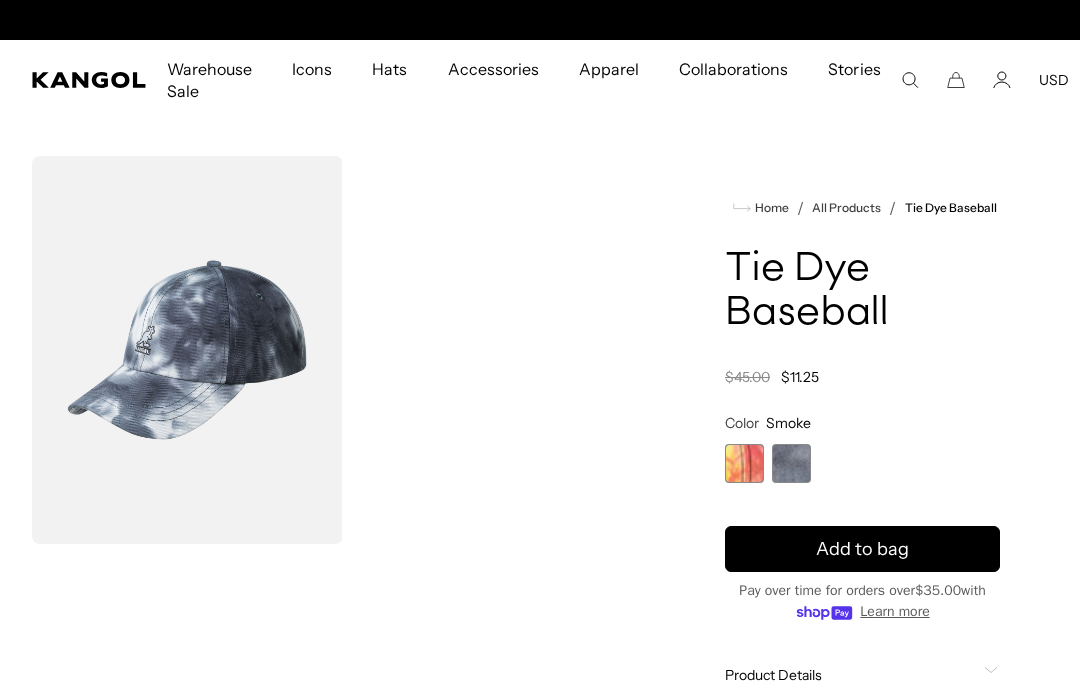 scroll, scrollTop: 0, scrollLeft: 412, axis: horizontal 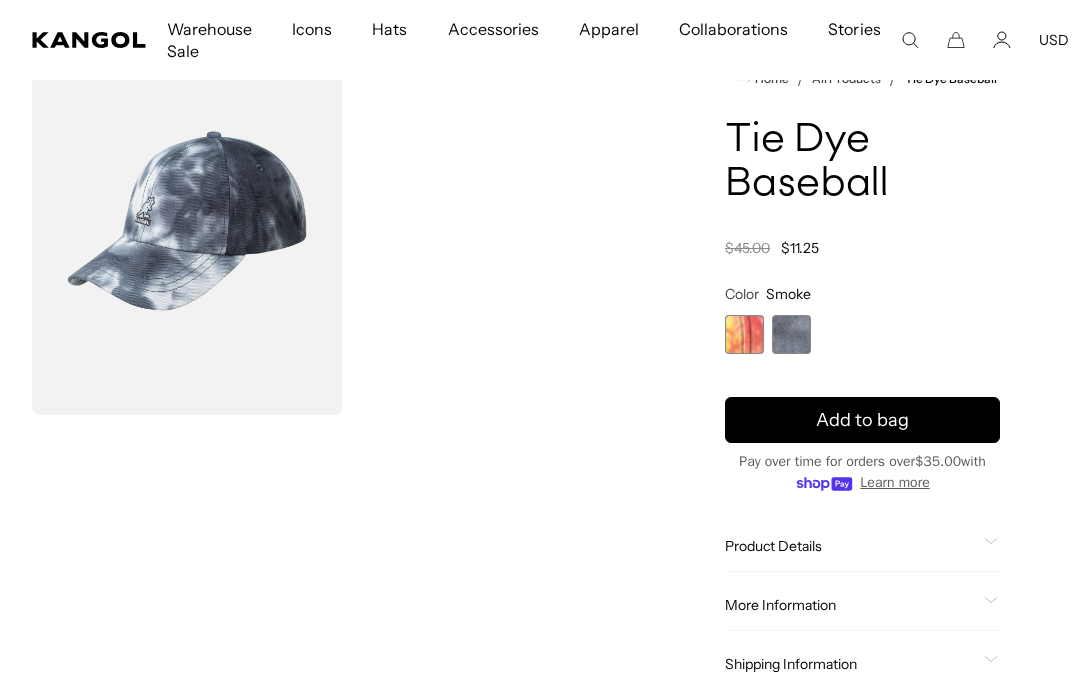 click on "Add to bag" at bounding box center (862, 420) 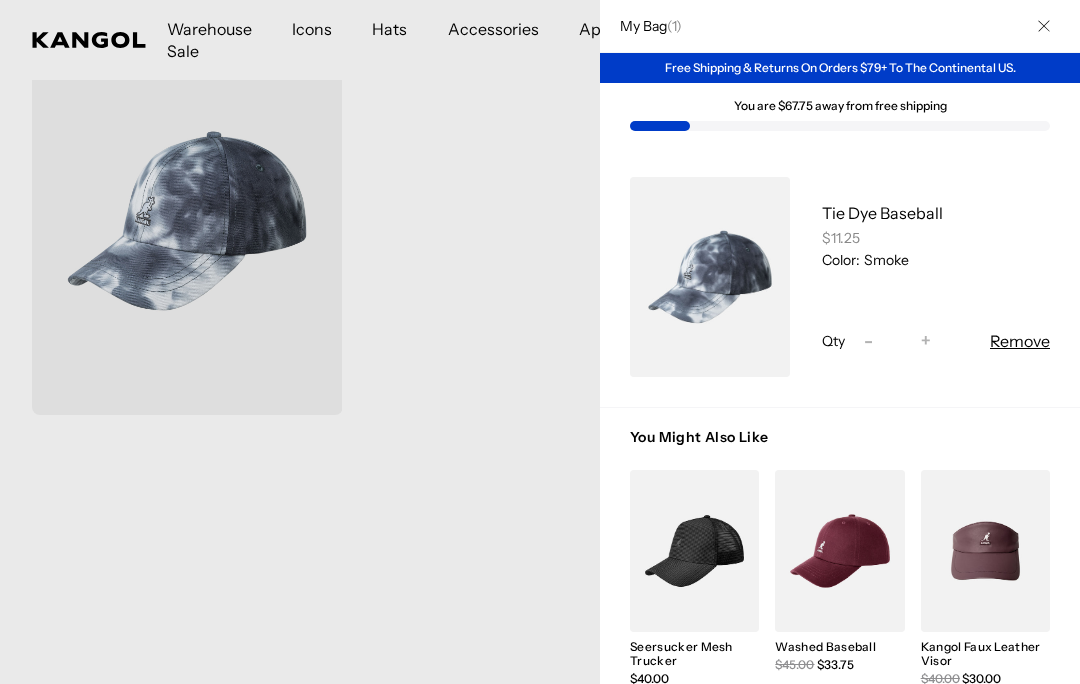 scroll, scrollTop: 0, scrollLeft: 0, axis: both 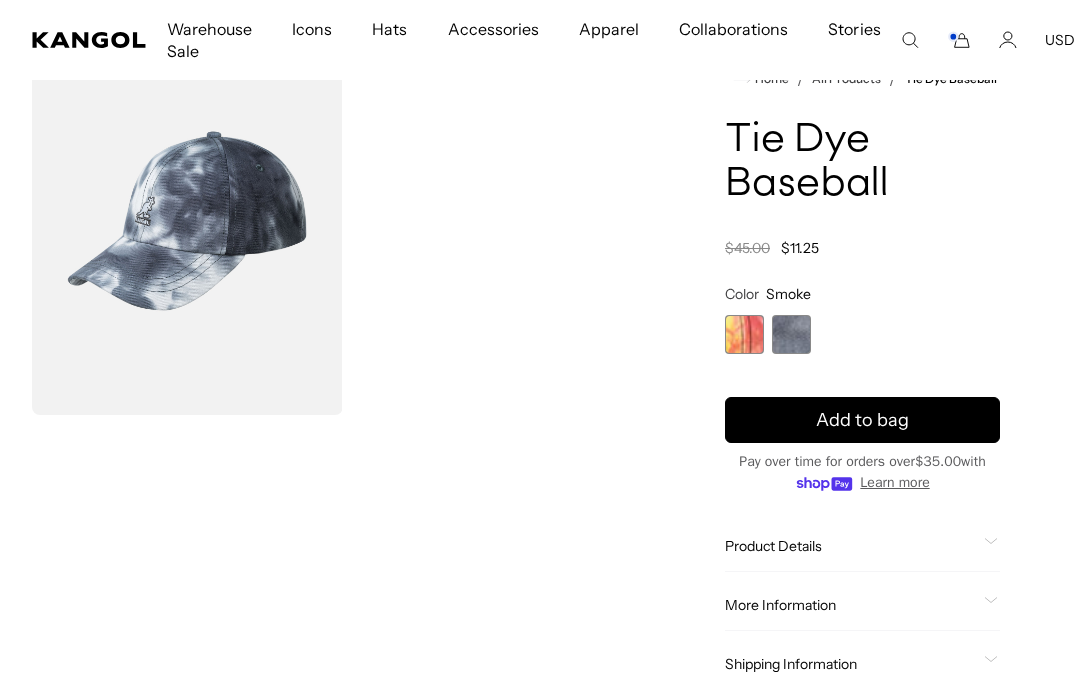 click at bounding box center [744, 334] 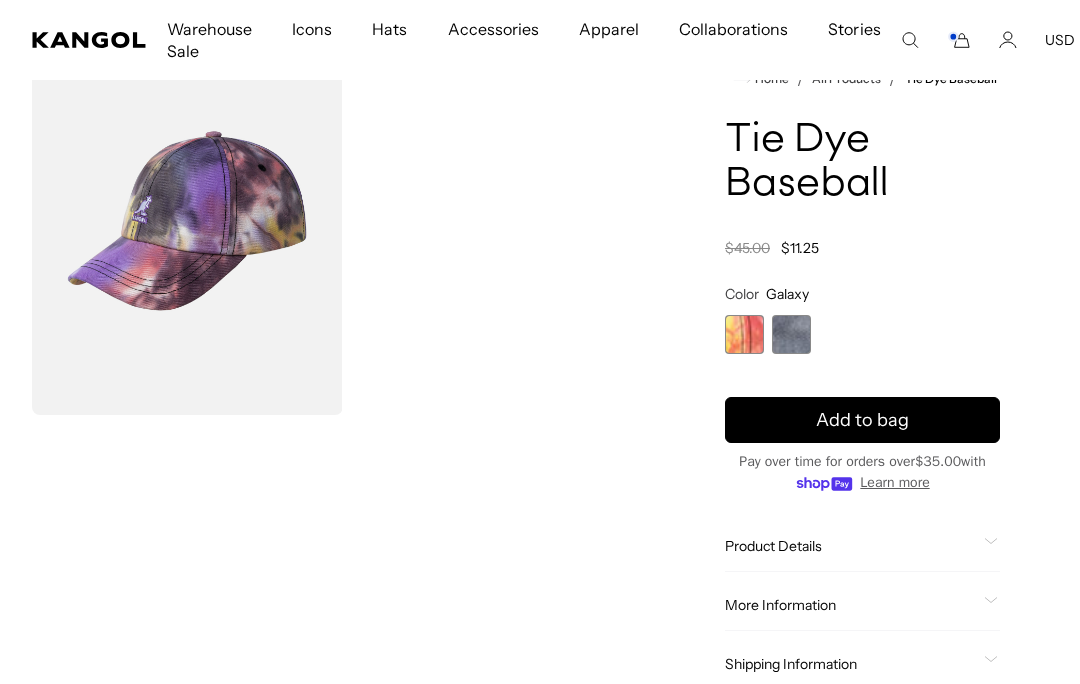 click at bounding box center [744, 334] 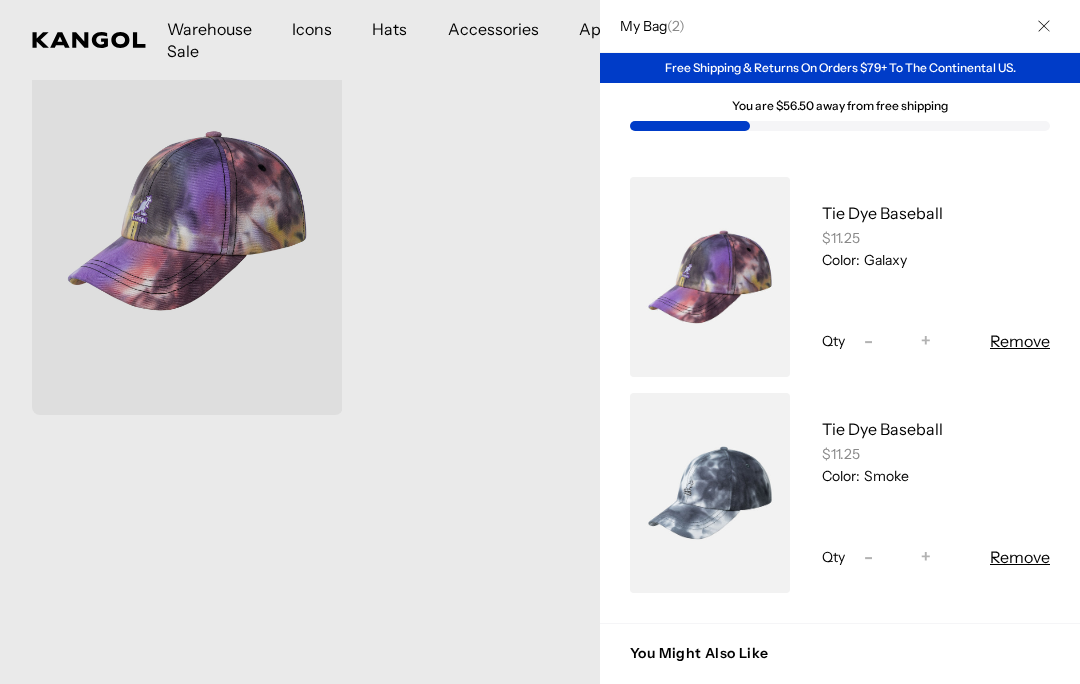 scroll, scrollTop: 0, scrollLeft: 412, axis: horizontal 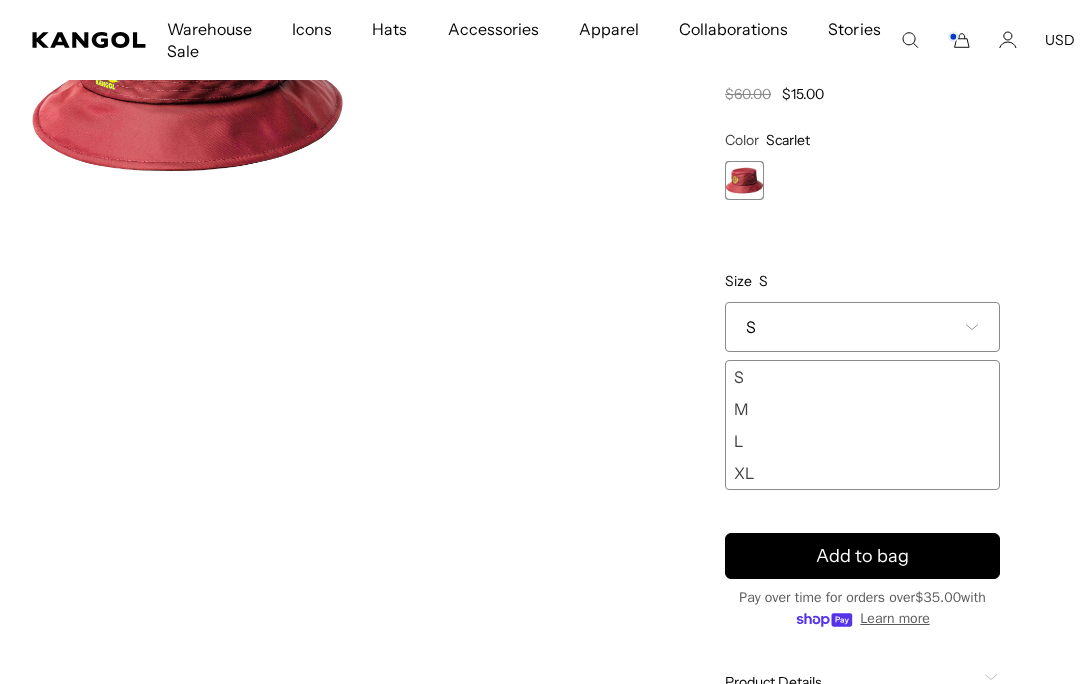 click on "M" at bounding box center [862, 409] 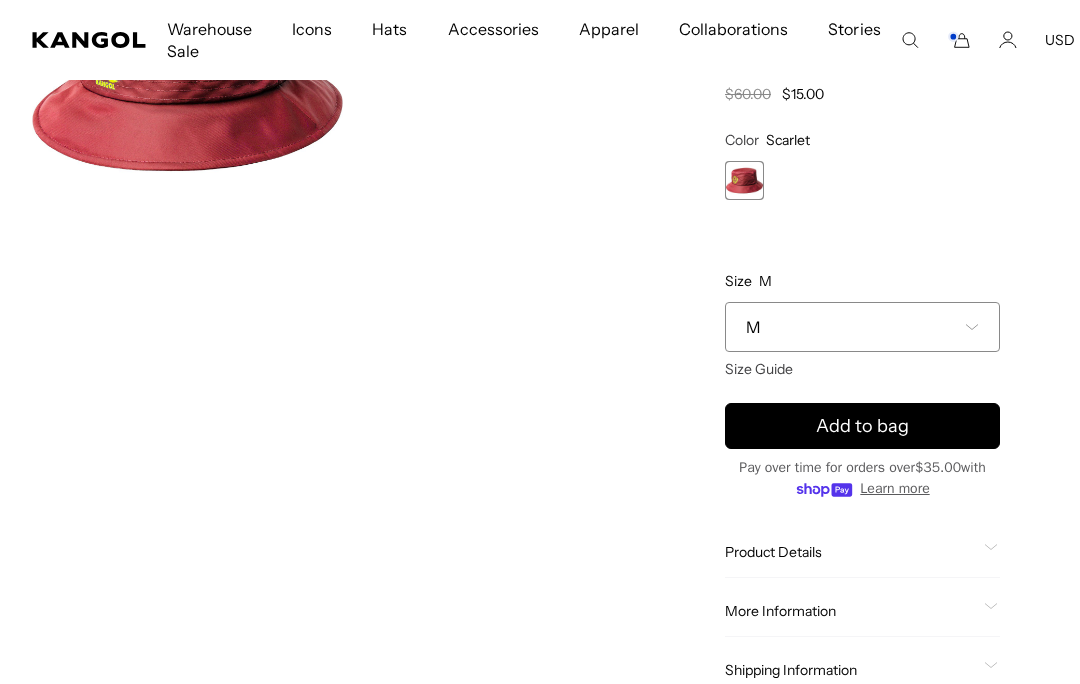 scroll, scrollTop: 0, scrollLeft: 0, axis: both 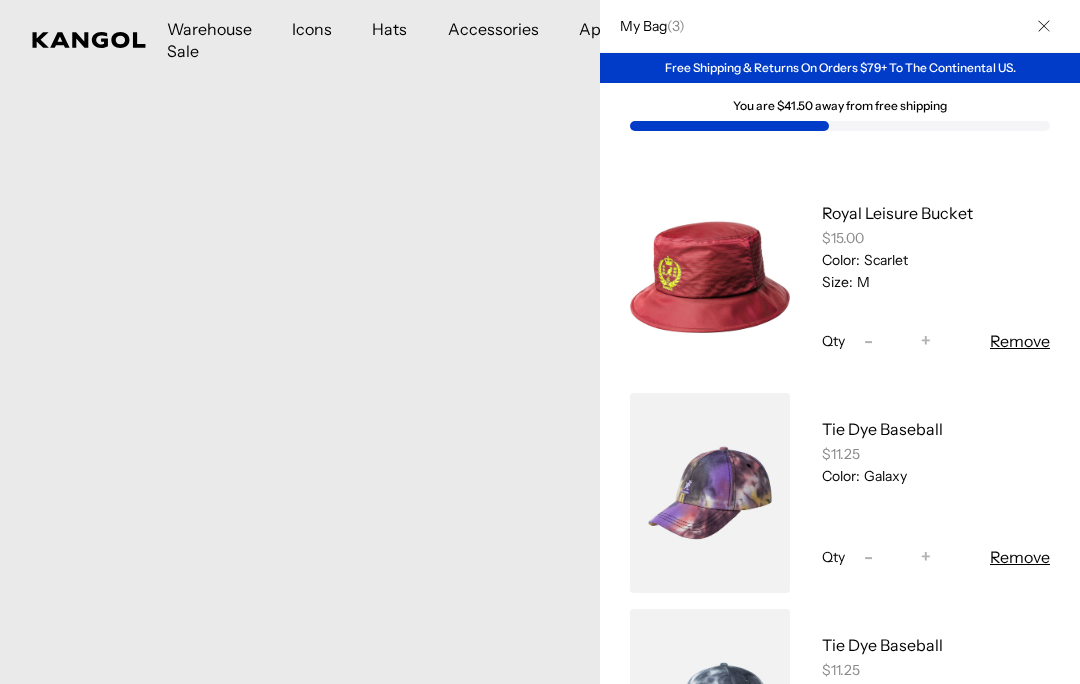 click 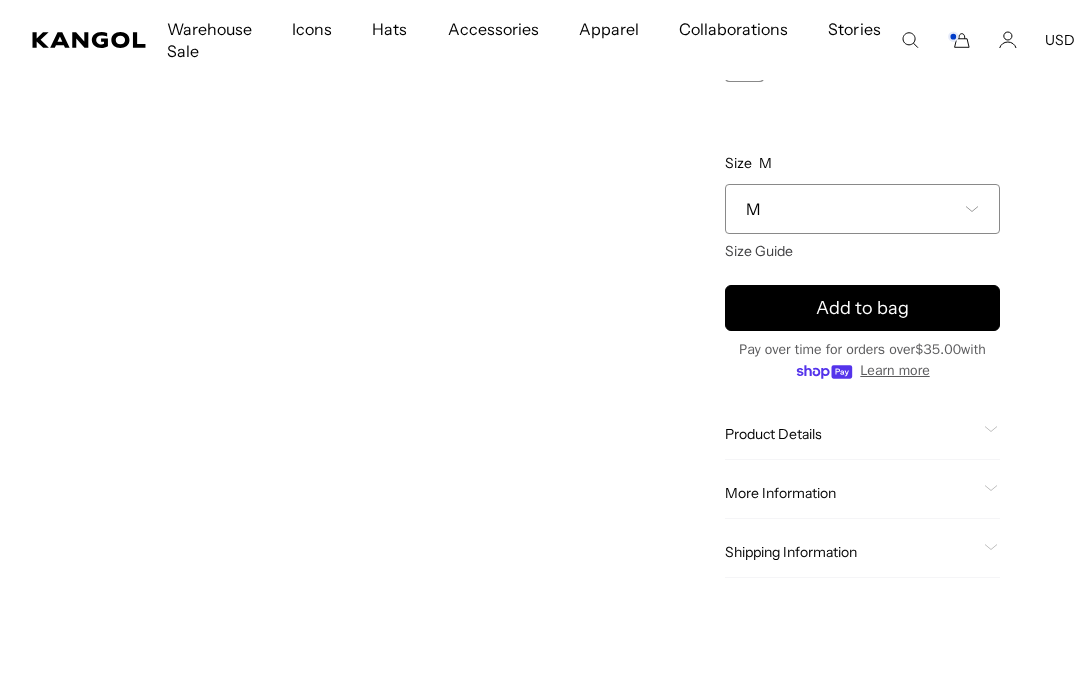 scroll, scrollTop: 412, scrollLeft: 0, axis: vertical 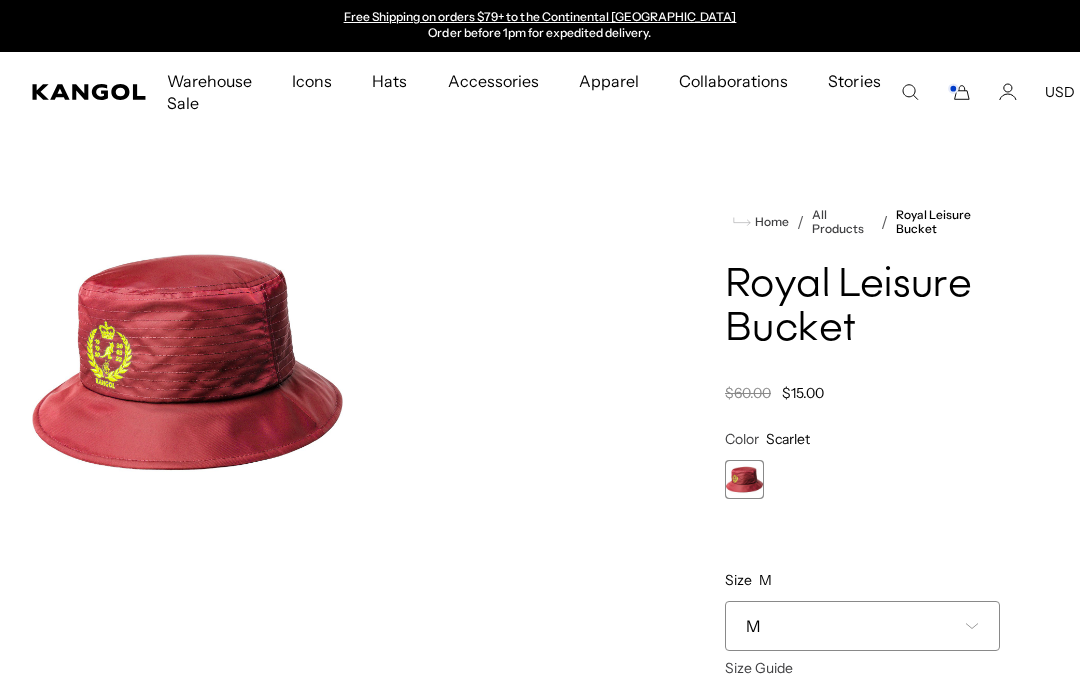 click 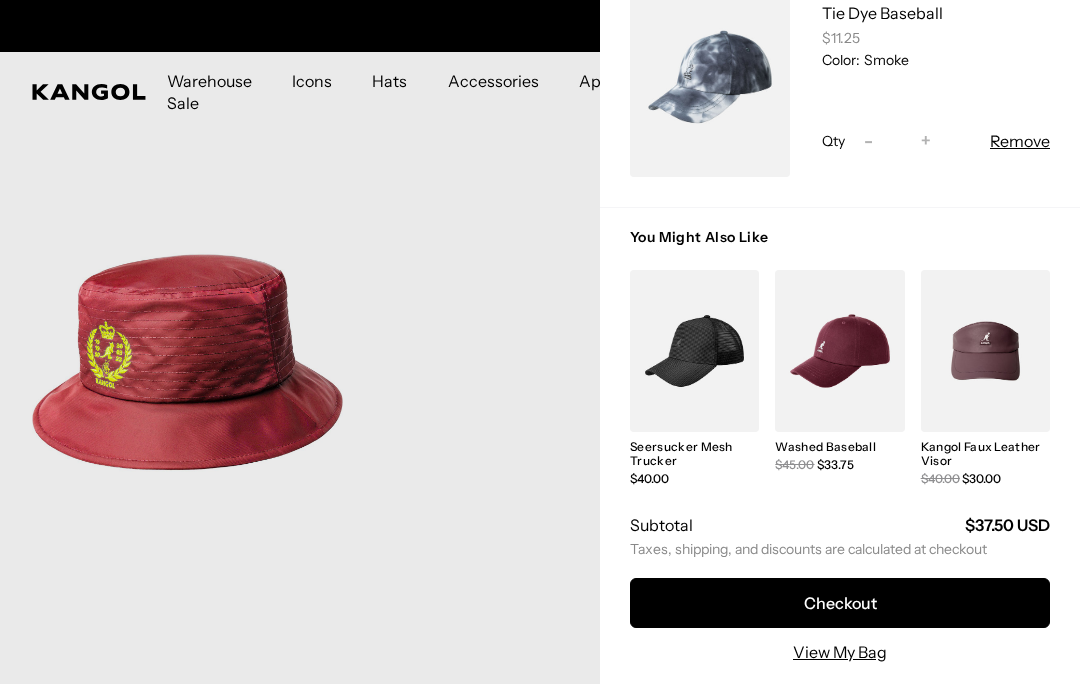 scroll, scrollTop: 637, scrollLeft: 0, axis: vertical 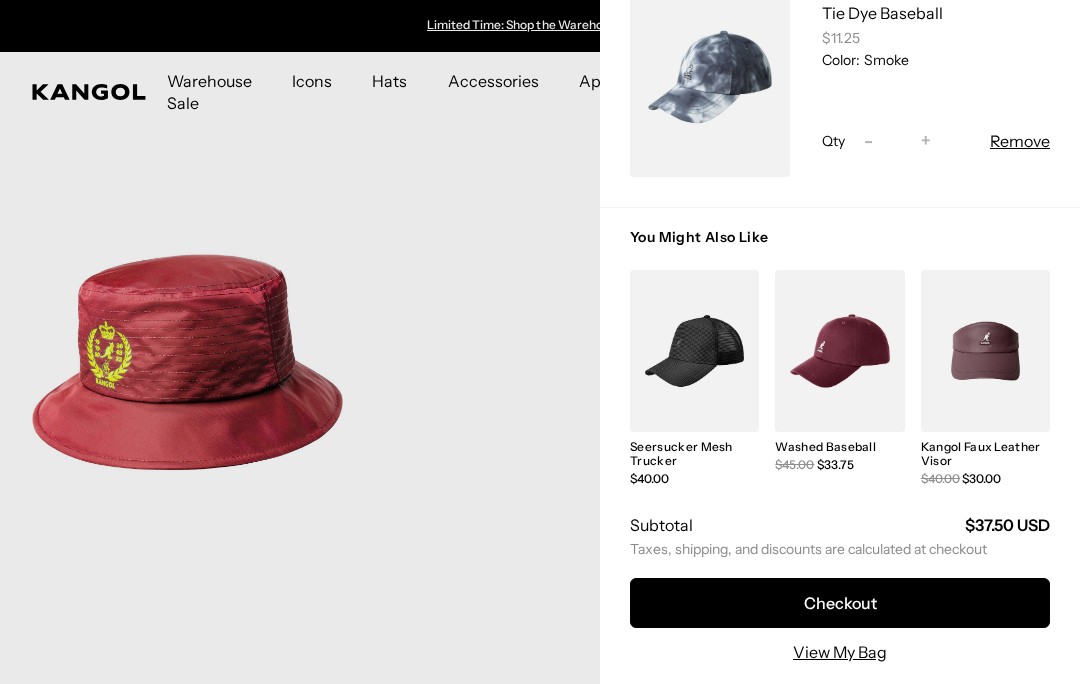 click on "Checkout" at bounding box center [840, 603] 